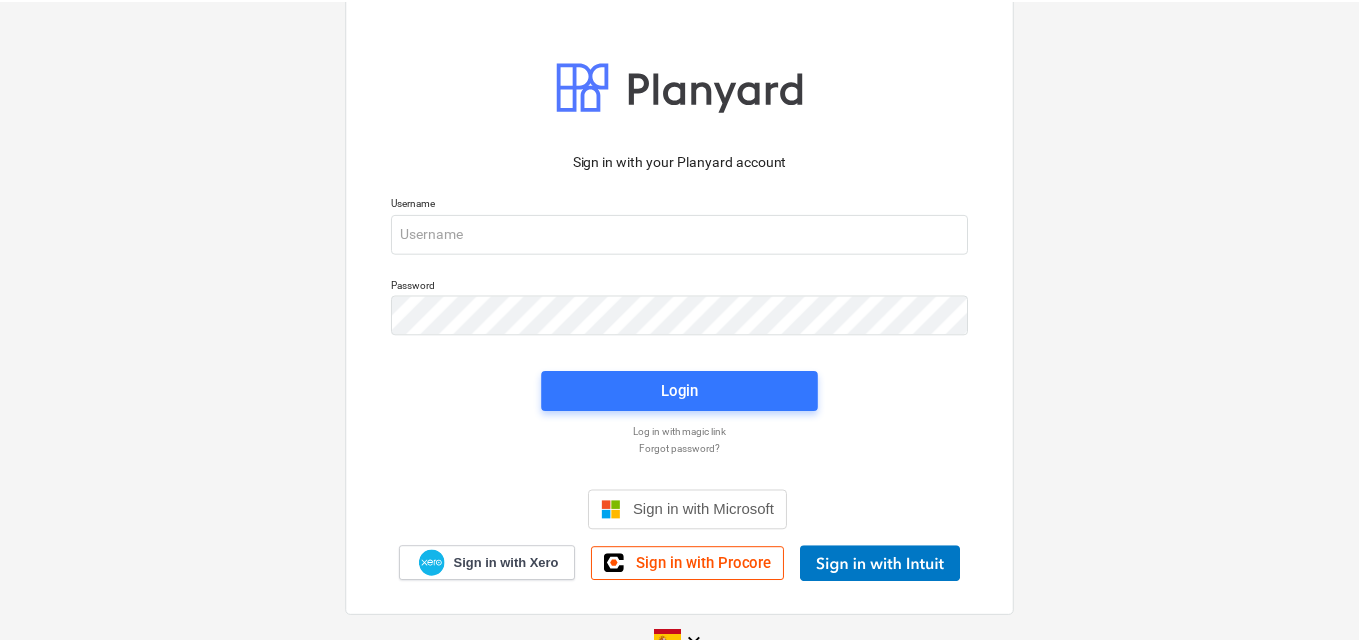 scroll, scrollTop: 0, scrollLeft: 0, axis: both 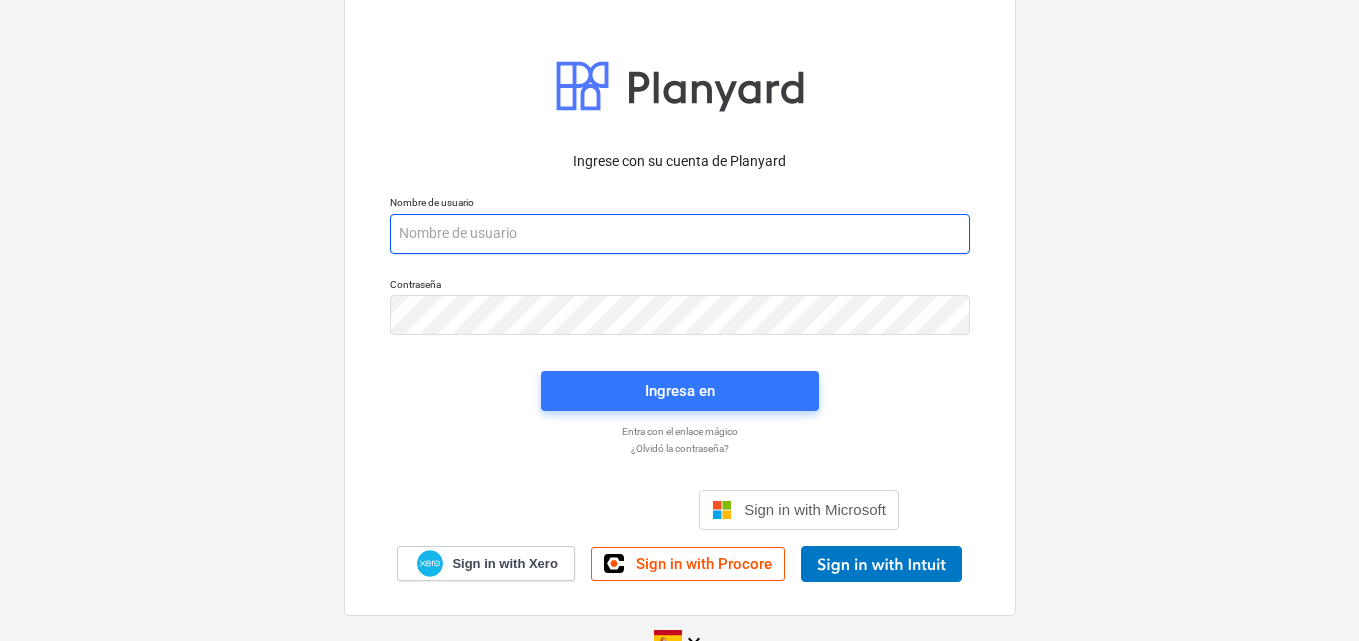 click at bounding box center (680, 234) 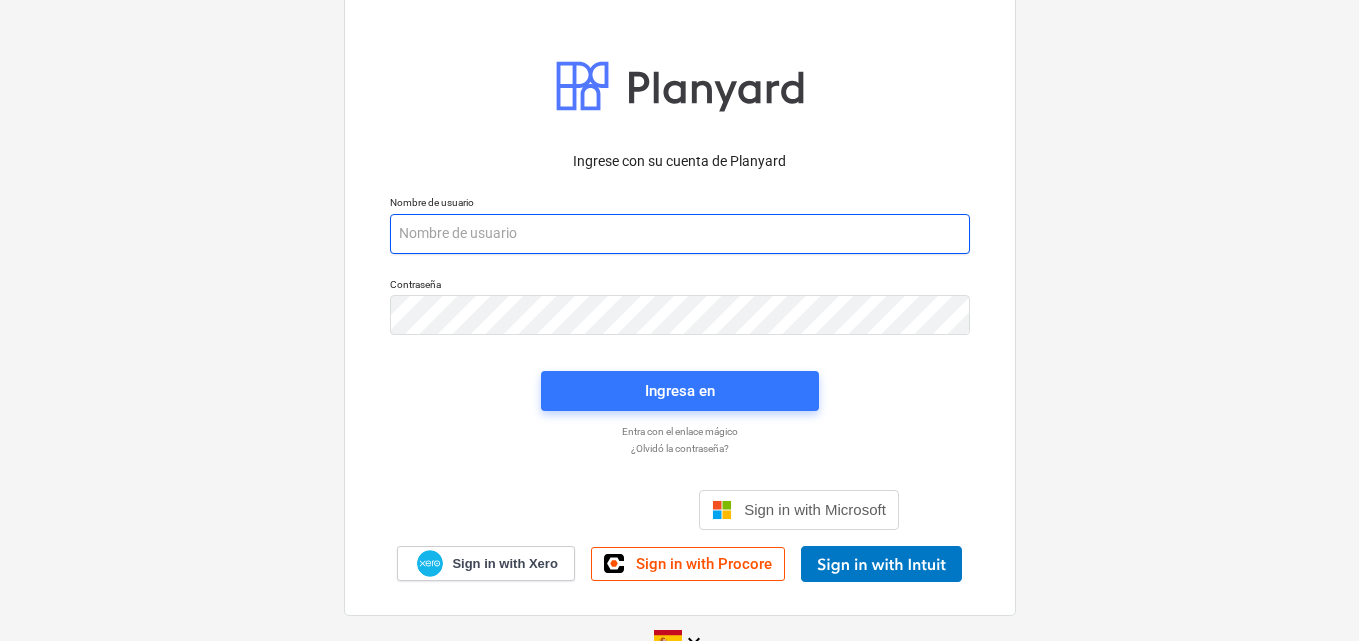 paste on "[EMAIL_ADDRESS][DOMAIN_NAME]" 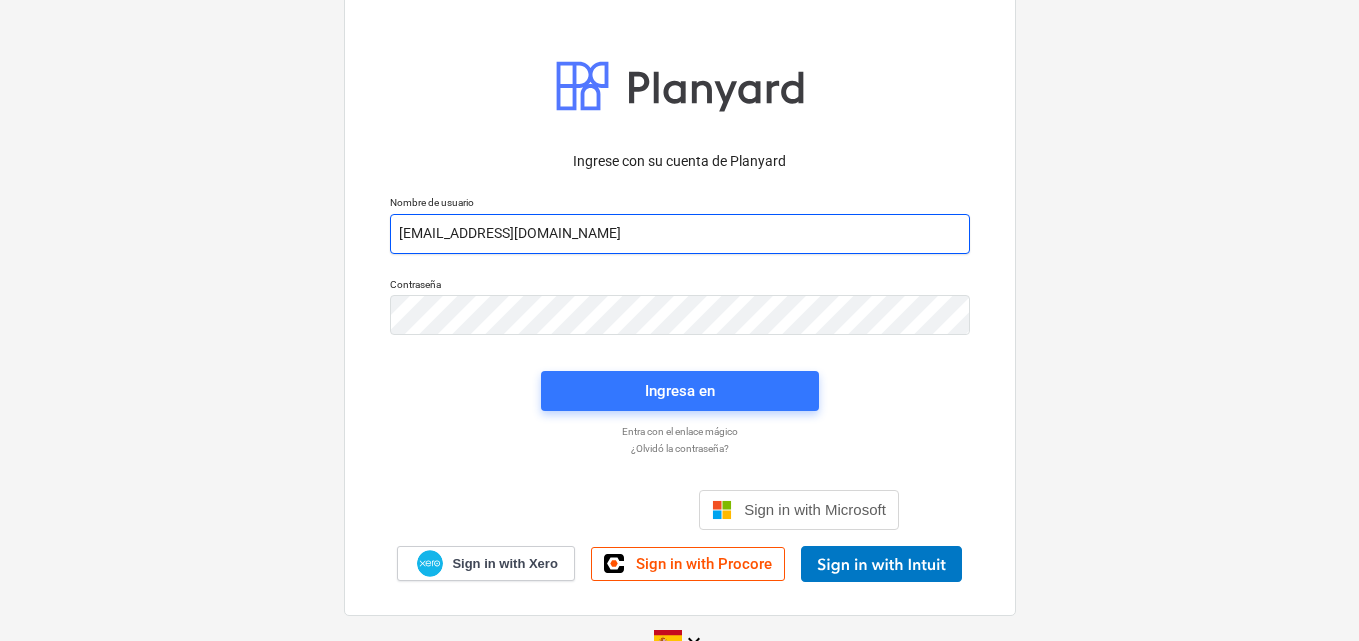 type on "[EMAIL_ADDRESS][DOMAIN_NAME]" 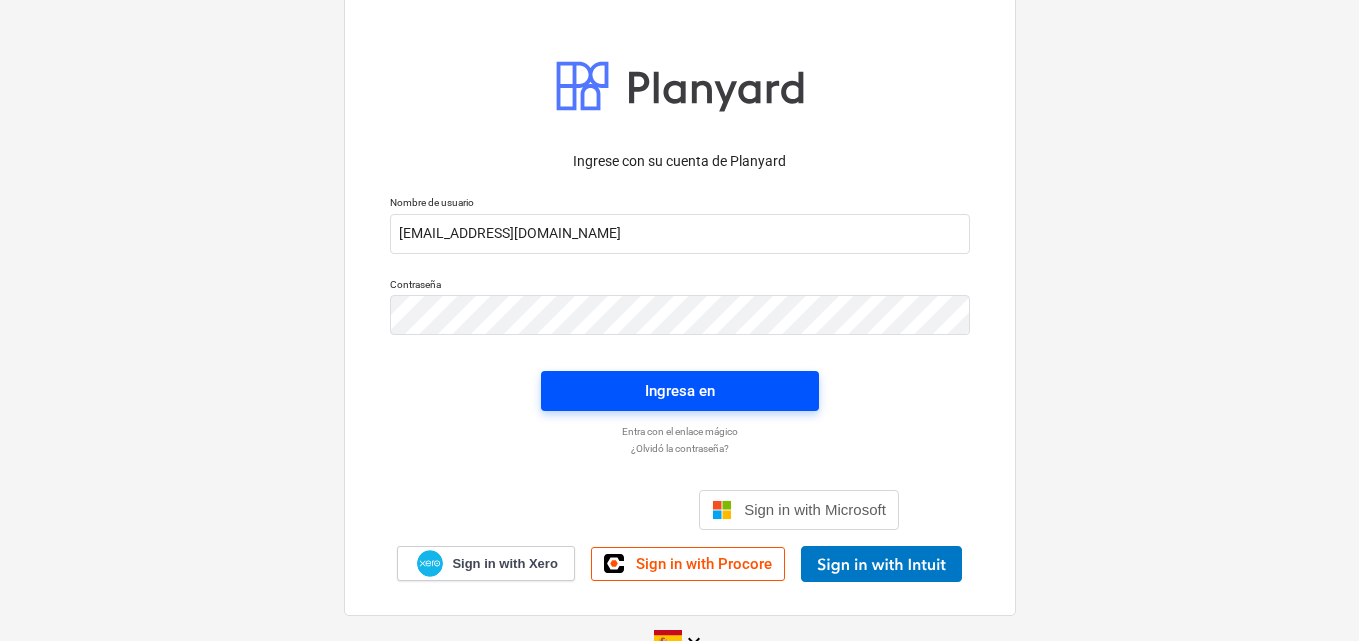 click on "Ingresa en" at bounding box center (680, 391) 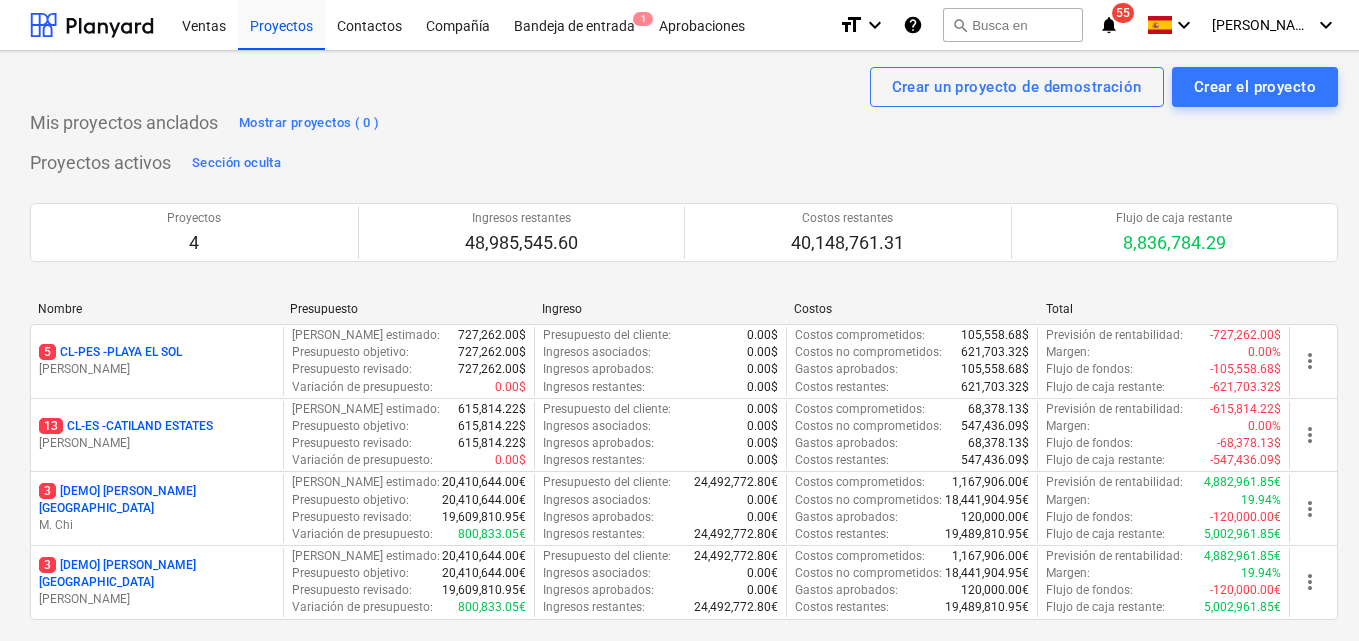 click on "[PERSON_NAME]" at bounding box center (157, 369) 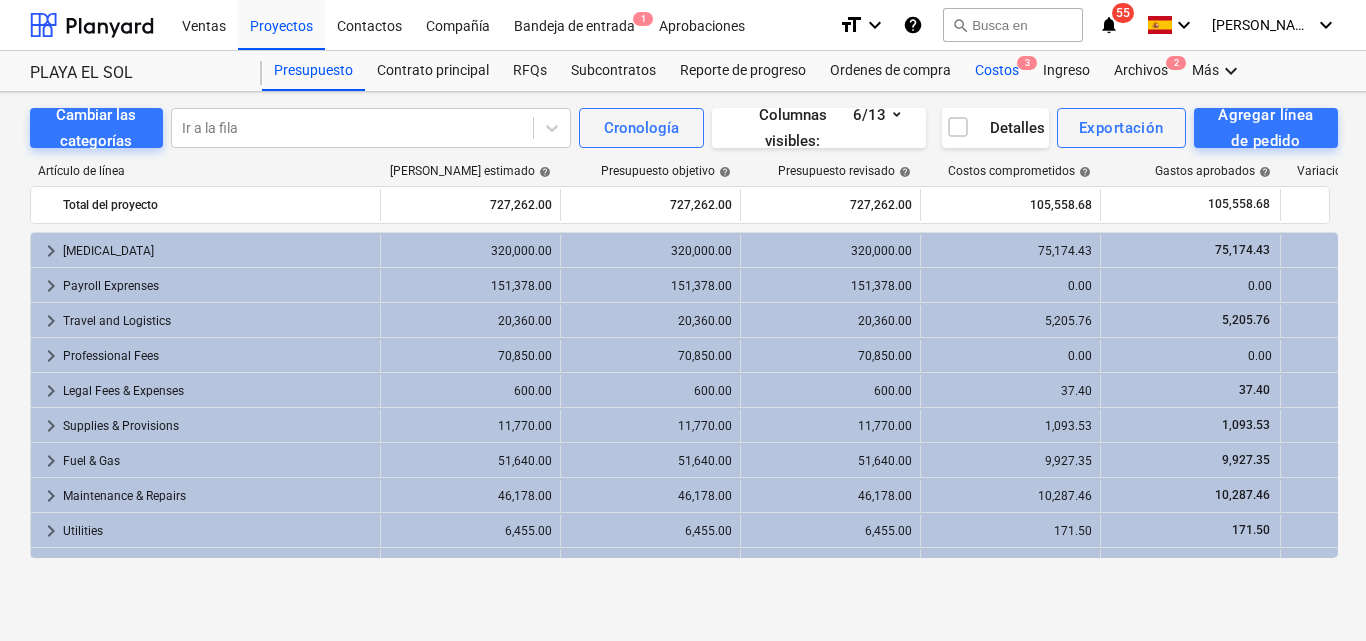 click on "Costos 3" at bounding box center (997, 71) 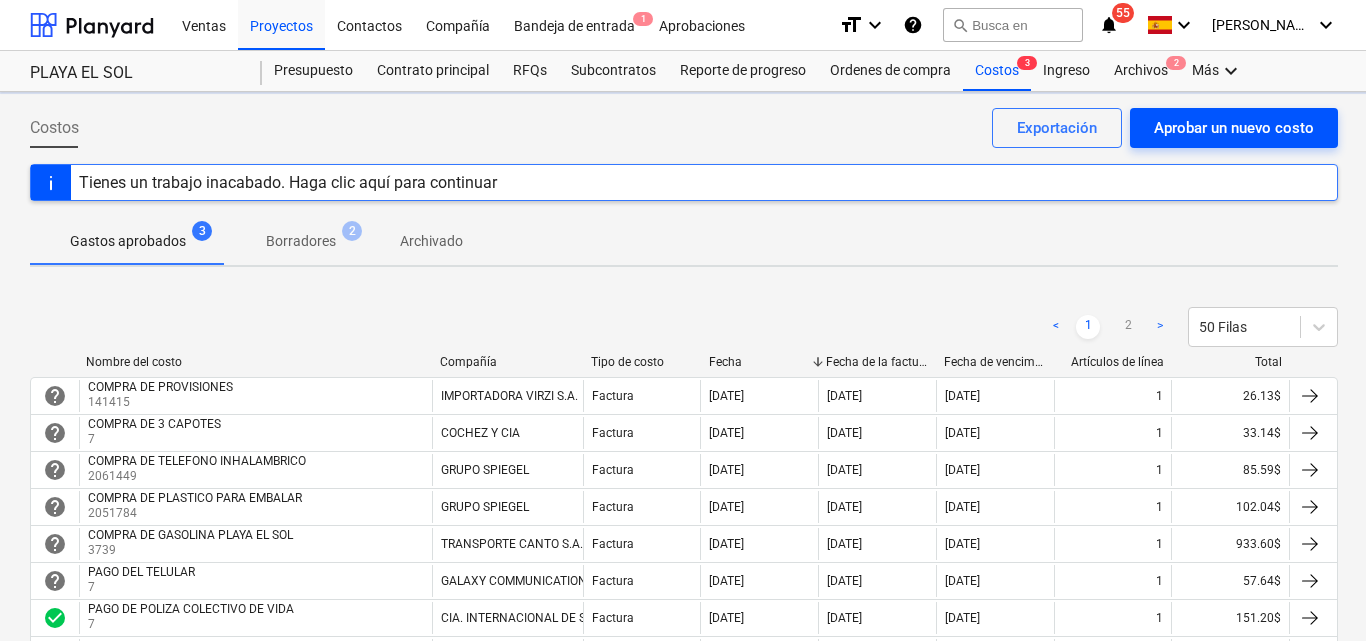 click on "Aprobar un nuevo costo" at bounding box center [1234, 128] 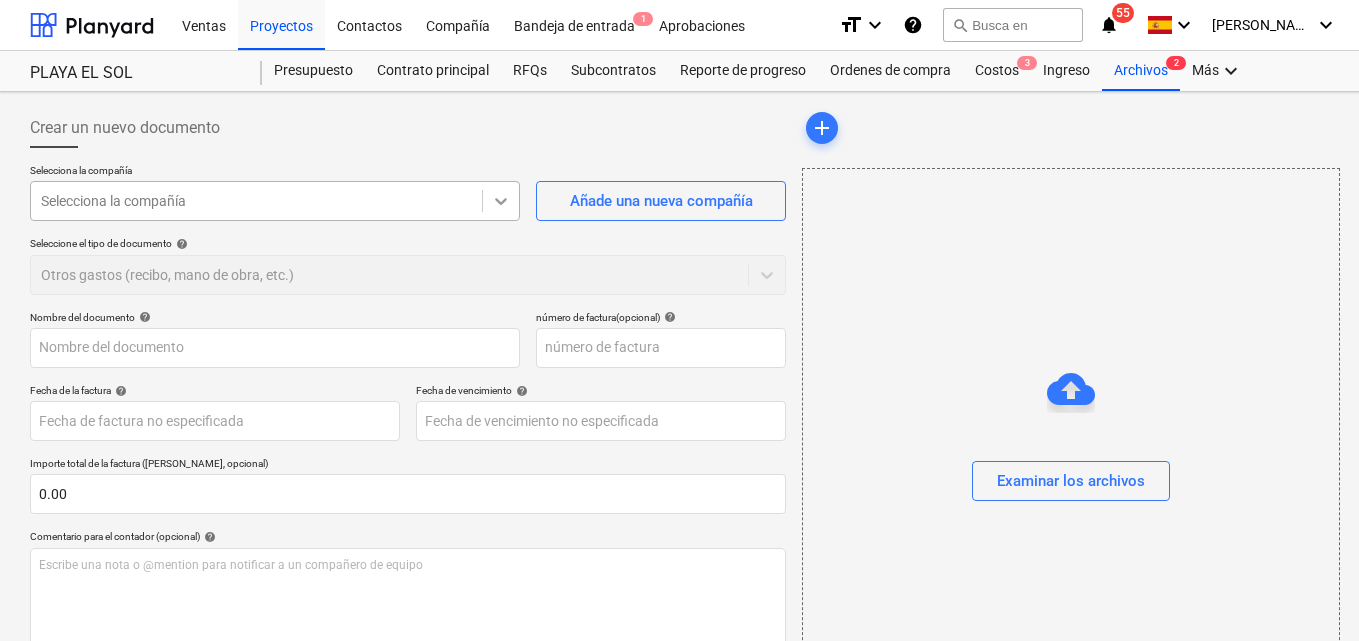 click 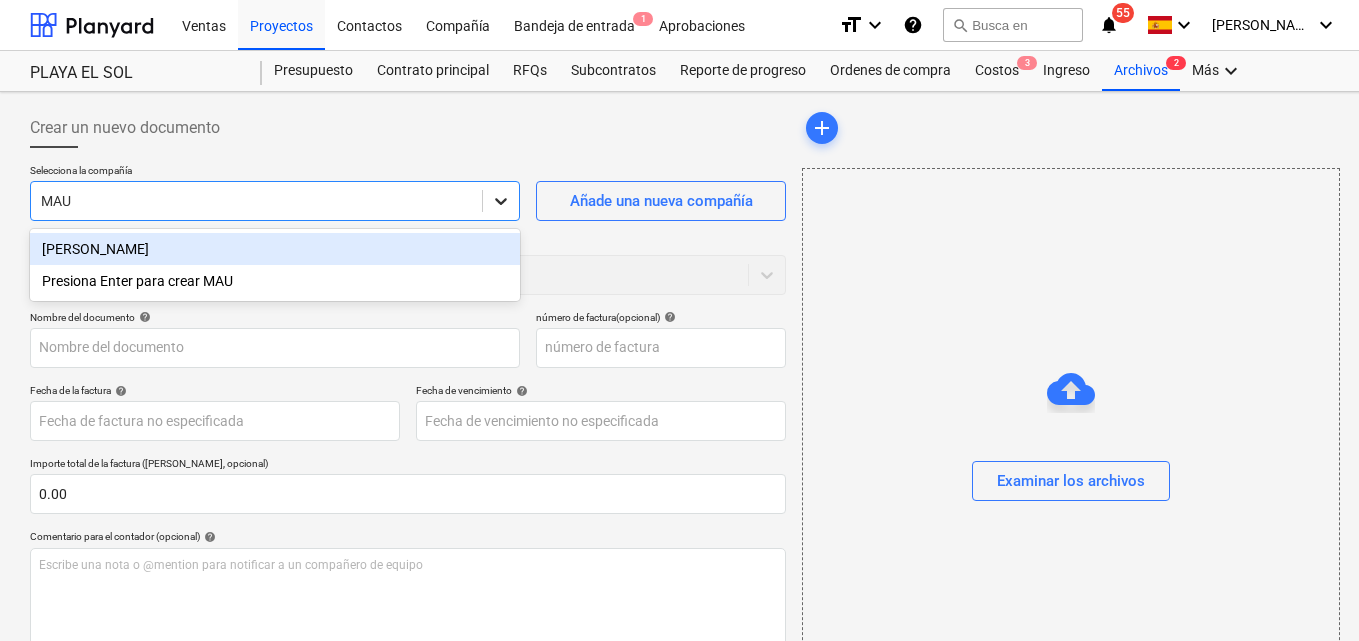 type on "MAUR" 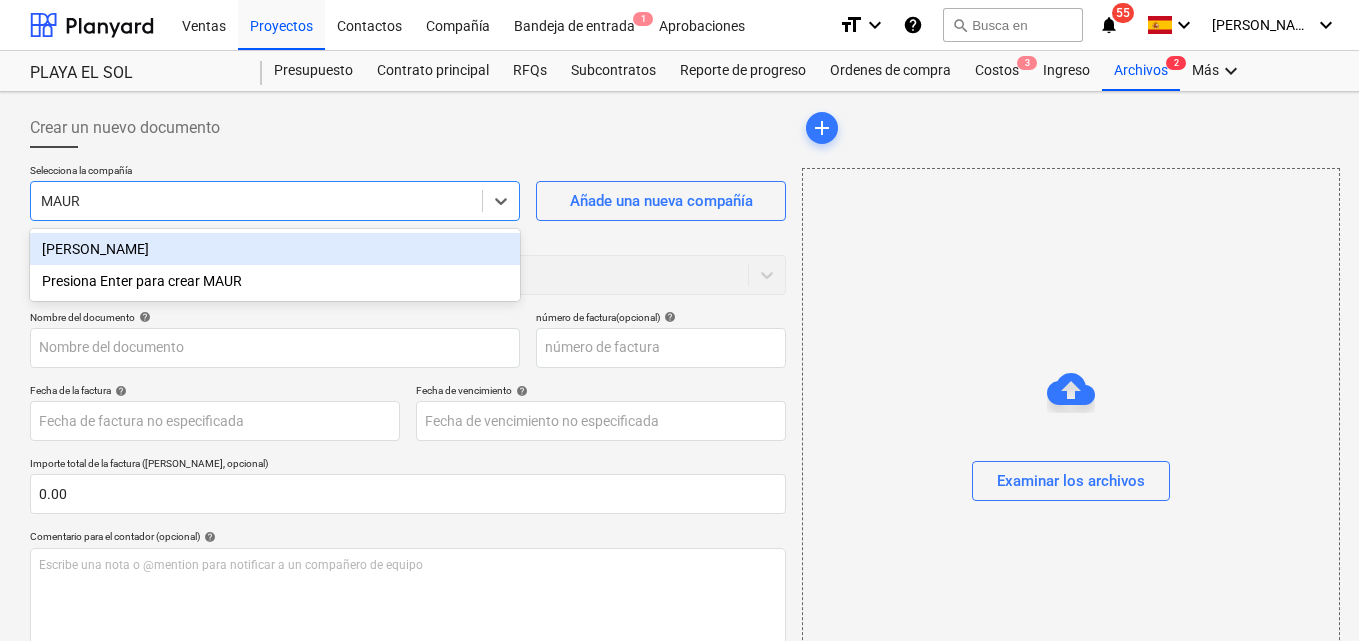 click on "[PERSON_NAME]" at bounding box center (275, 249) 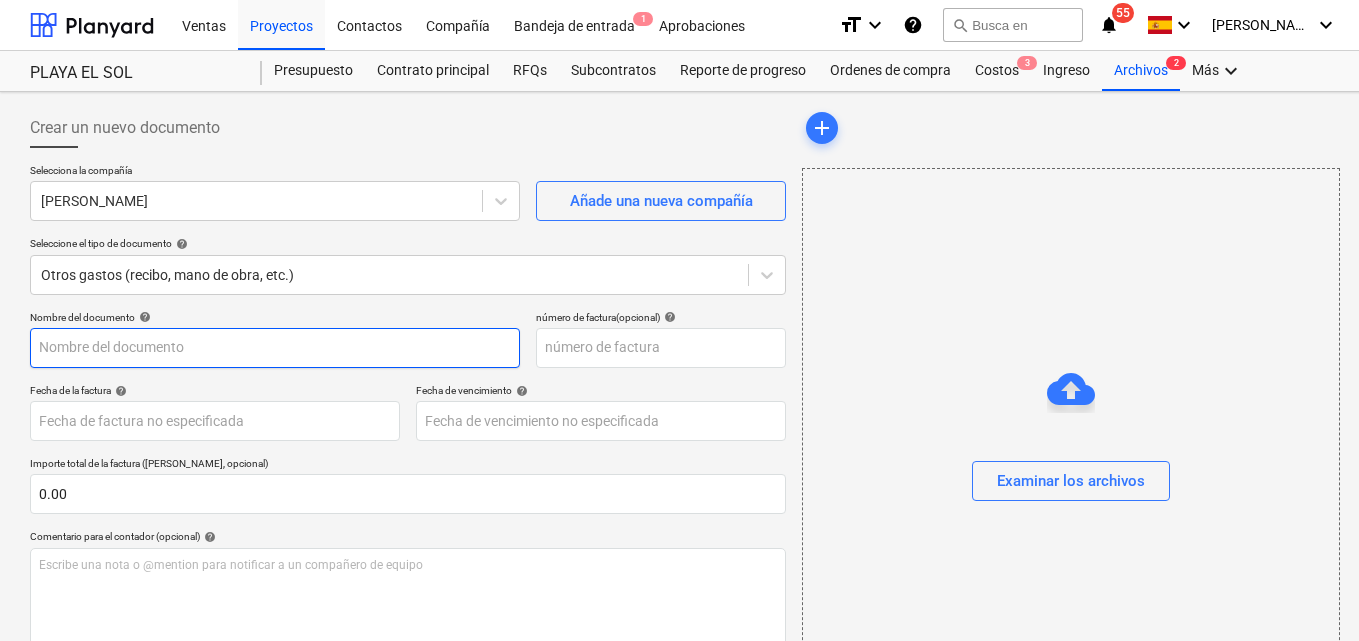 click at bounding box center [275, 348] 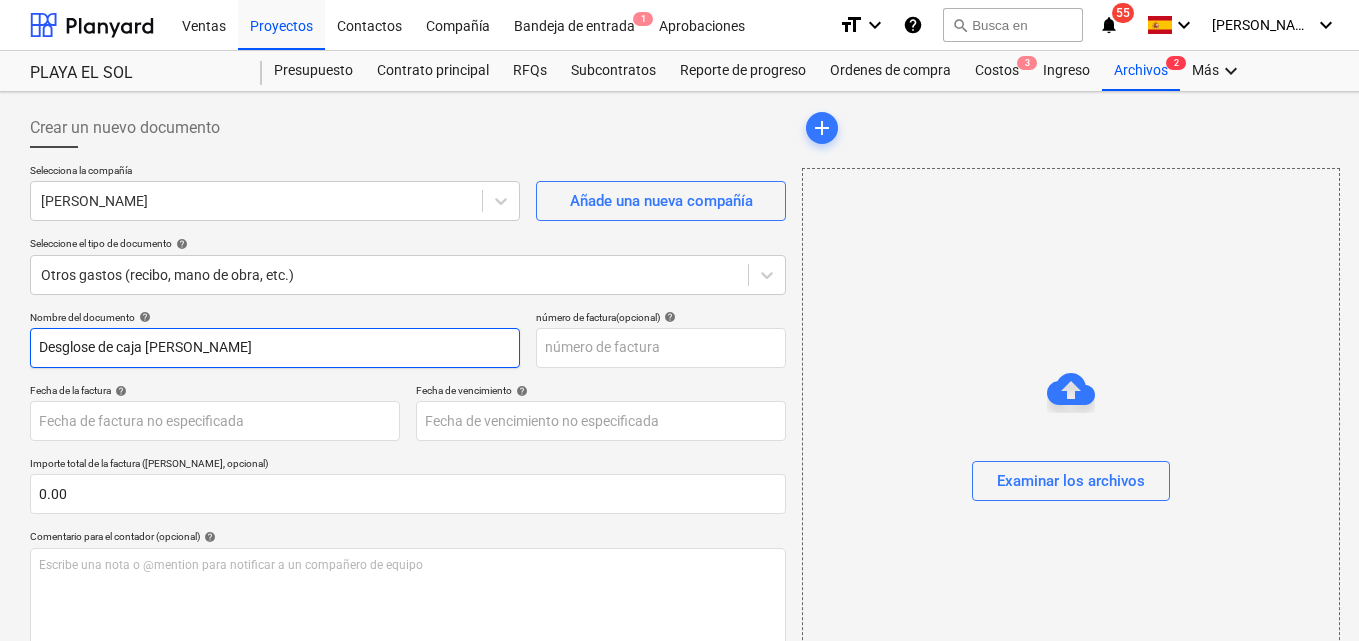click on "Desglose de caja [PERSON_NAME]" at bounding box center (275, 348) 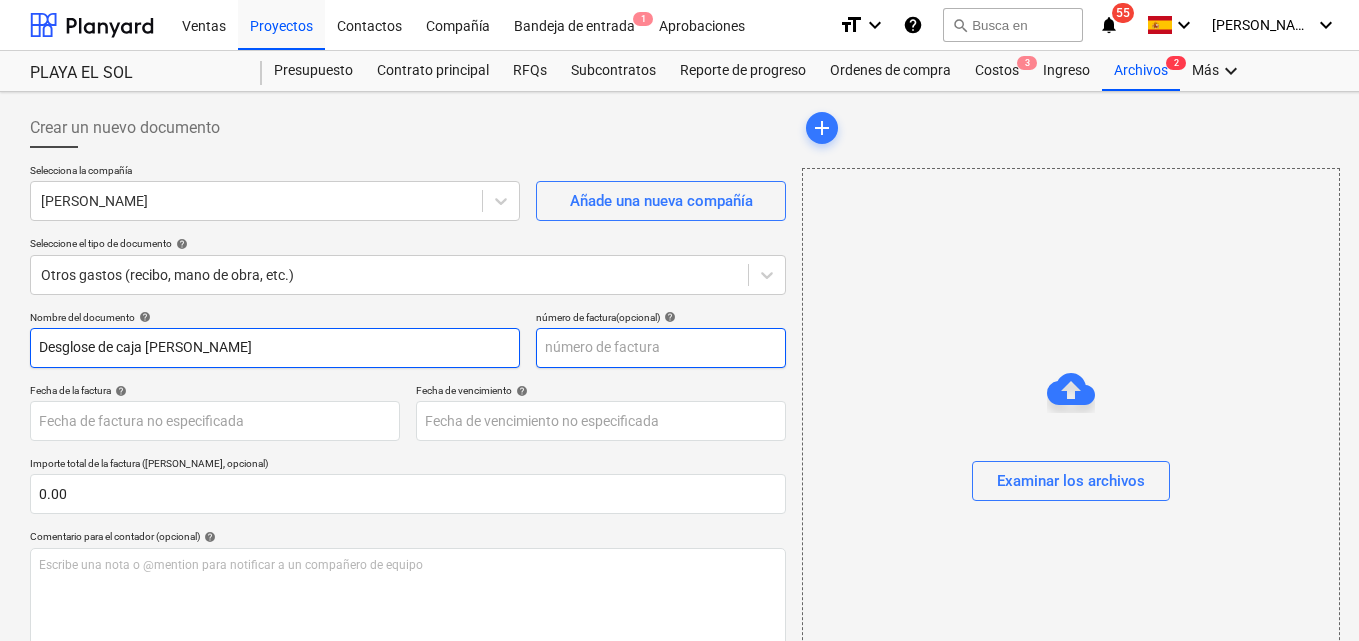 type on "Desglose de caja [PERSON_NAME]" 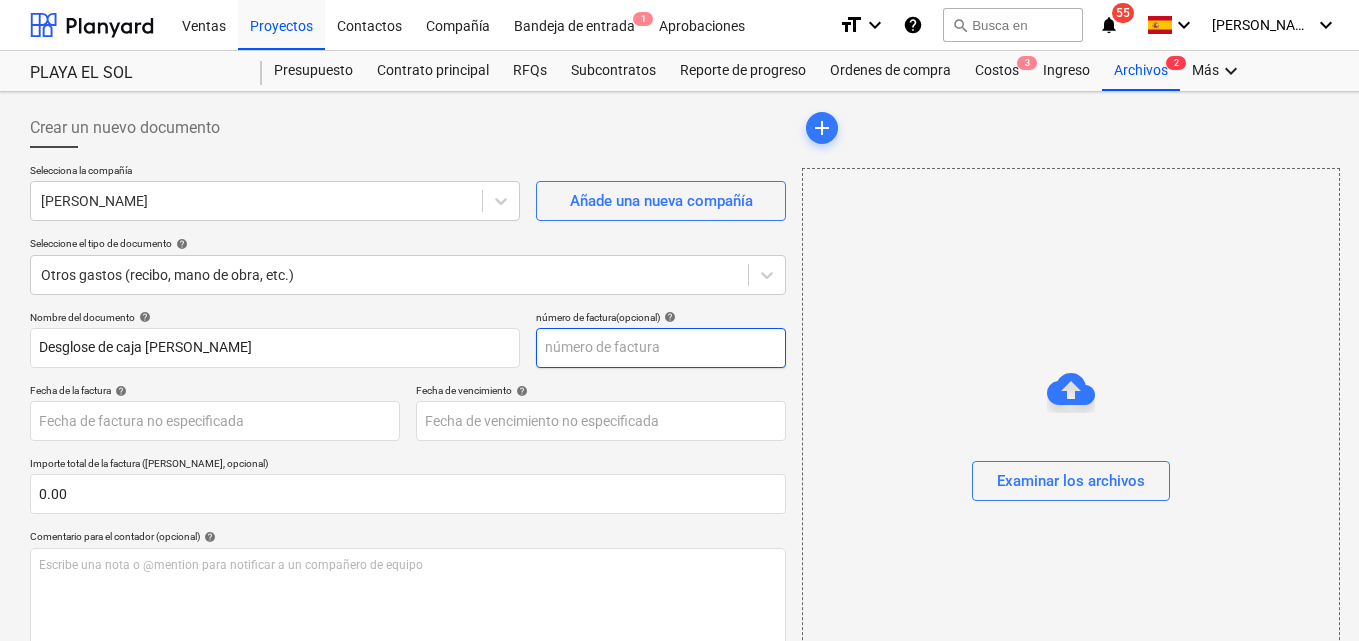 click at bounding box center [661, 348] 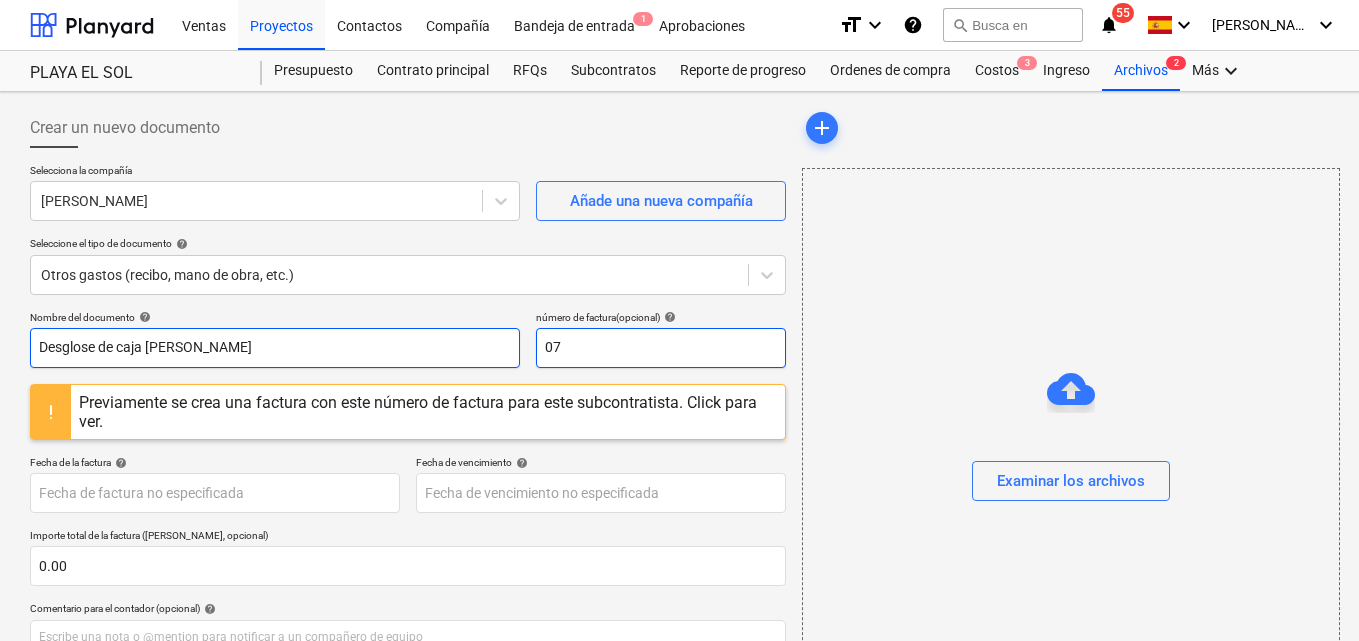 type on "07" 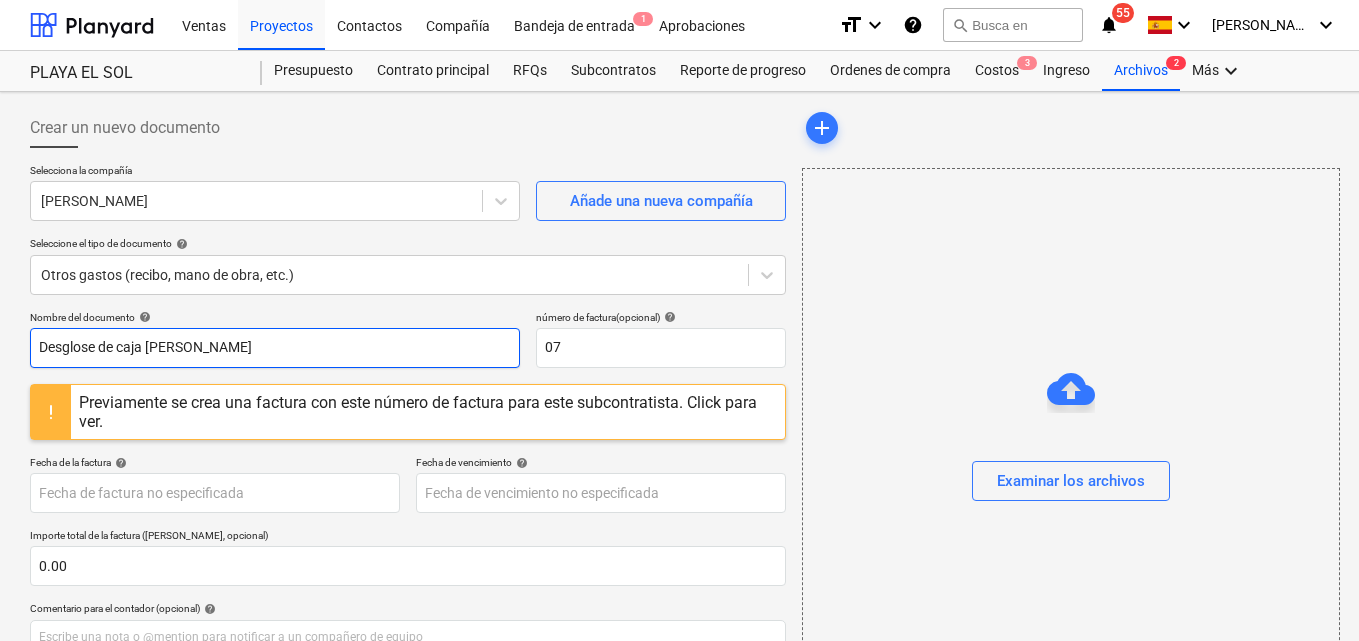 click on "Desglose de caja [PERSON_NAME]" at bounding box center (275, 348) 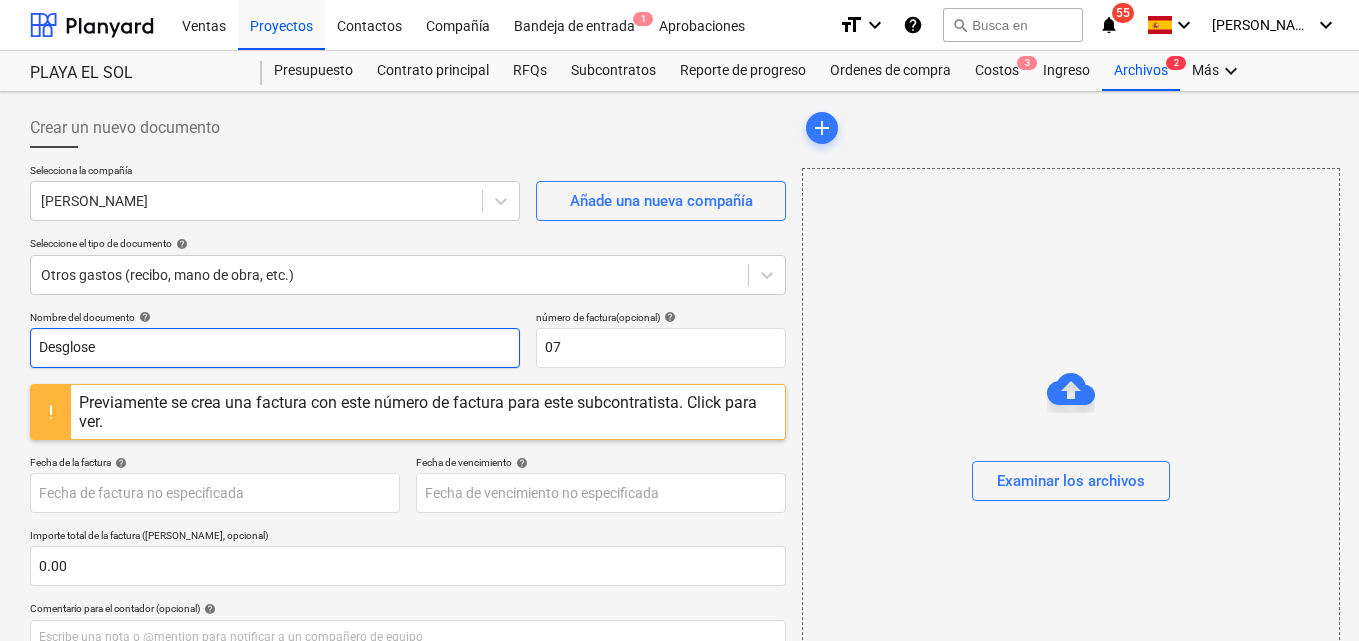 click on "Desglose" at bounding box center [275, 348] 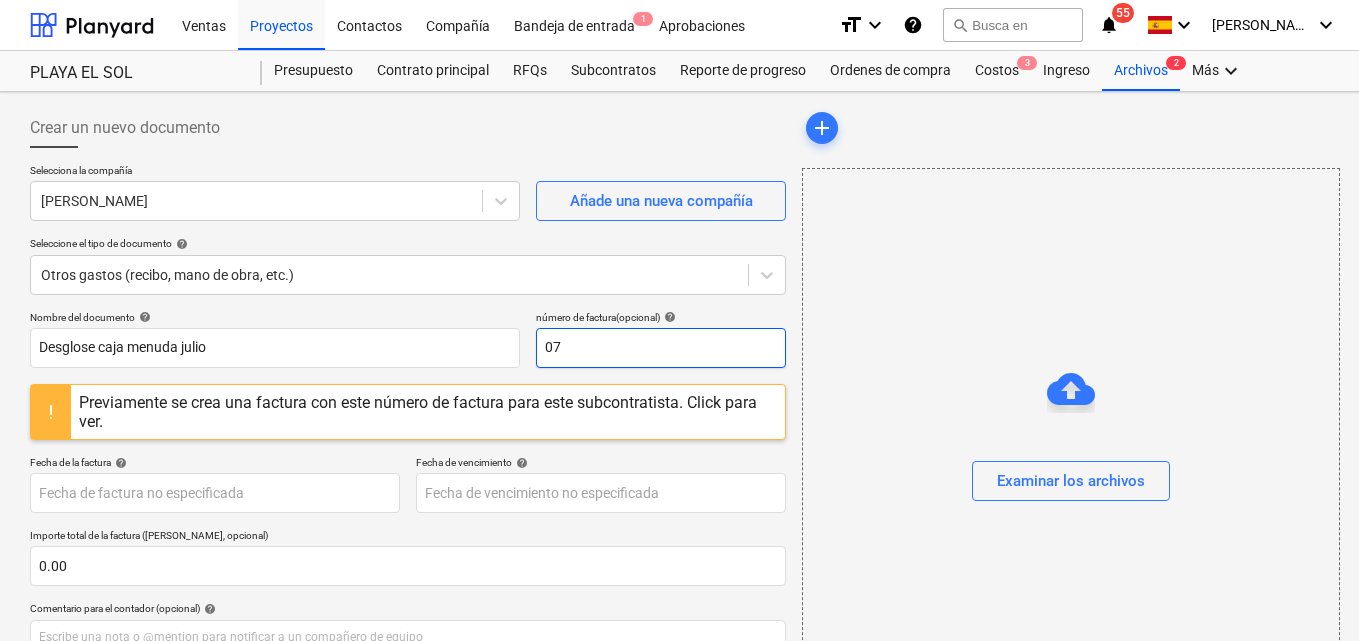 click on "07" at bounding box center (661, 348) 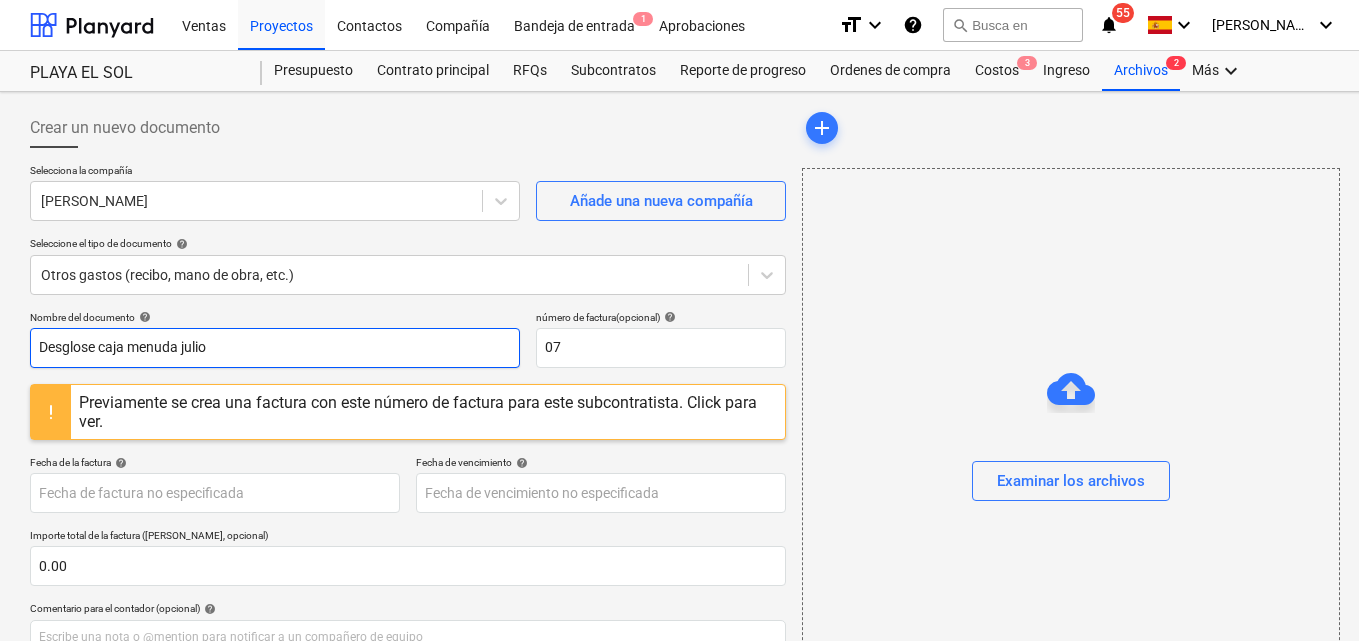 click on "Desglose caja menuda julio" at bounding box center (275, 348) 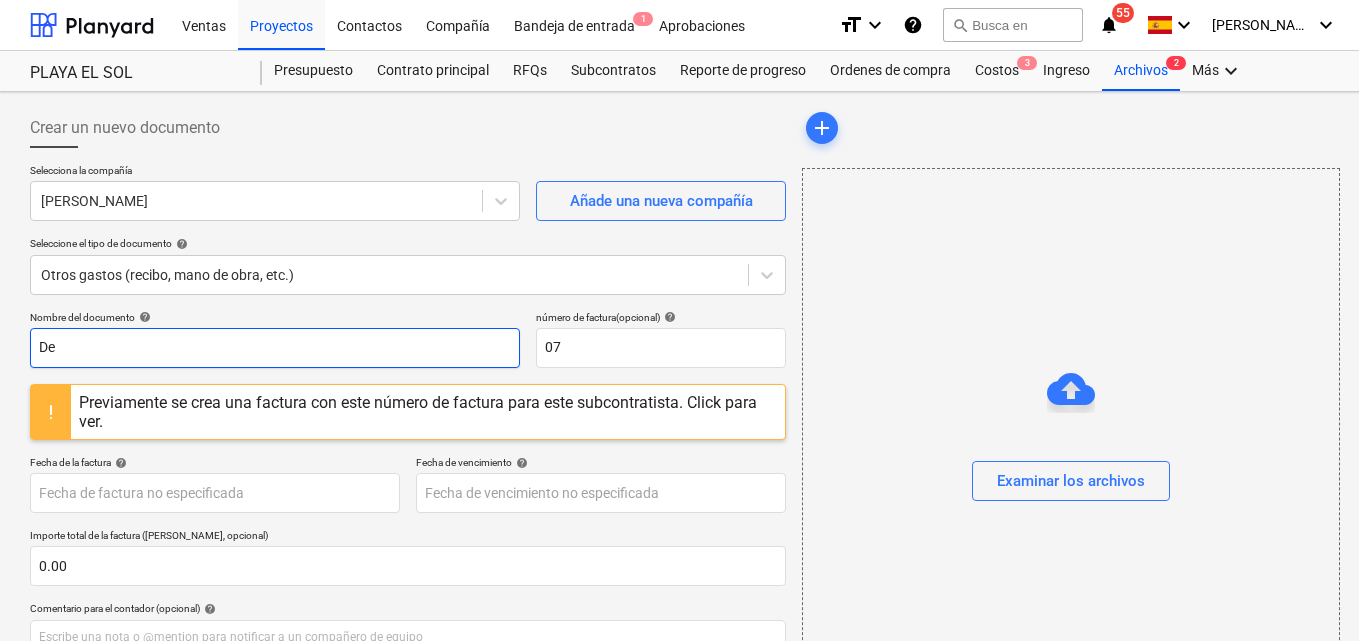 type on "D" 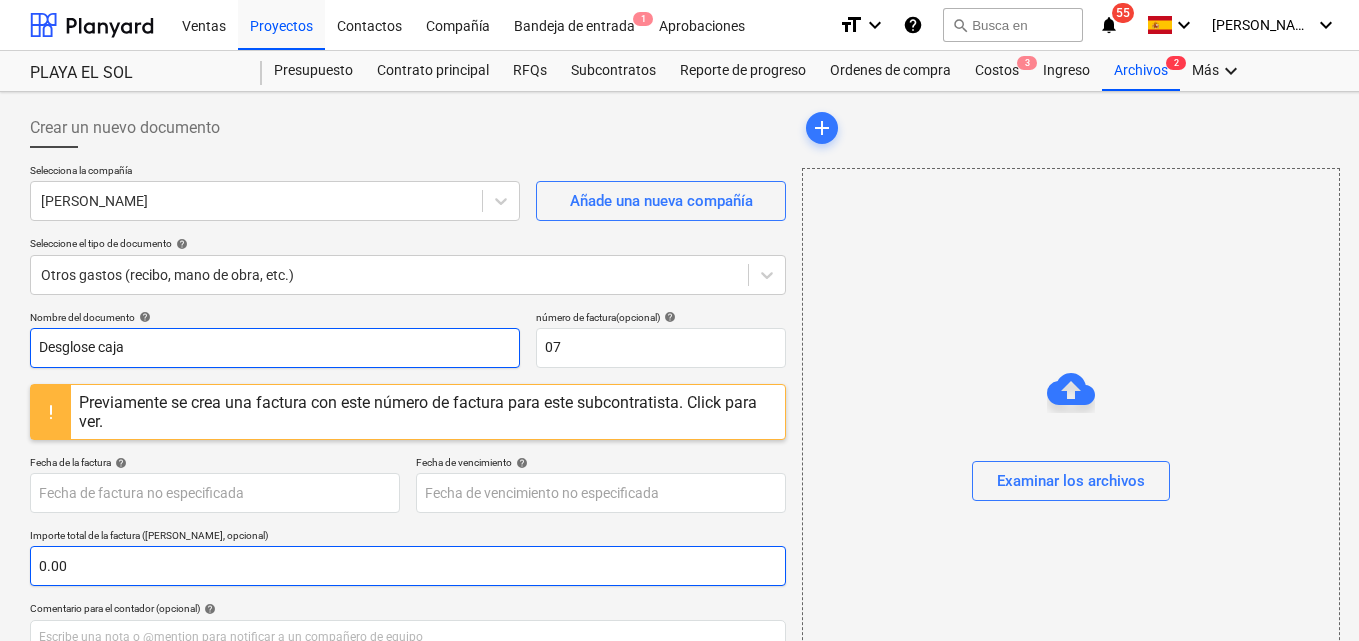 type on "Desglose caja" 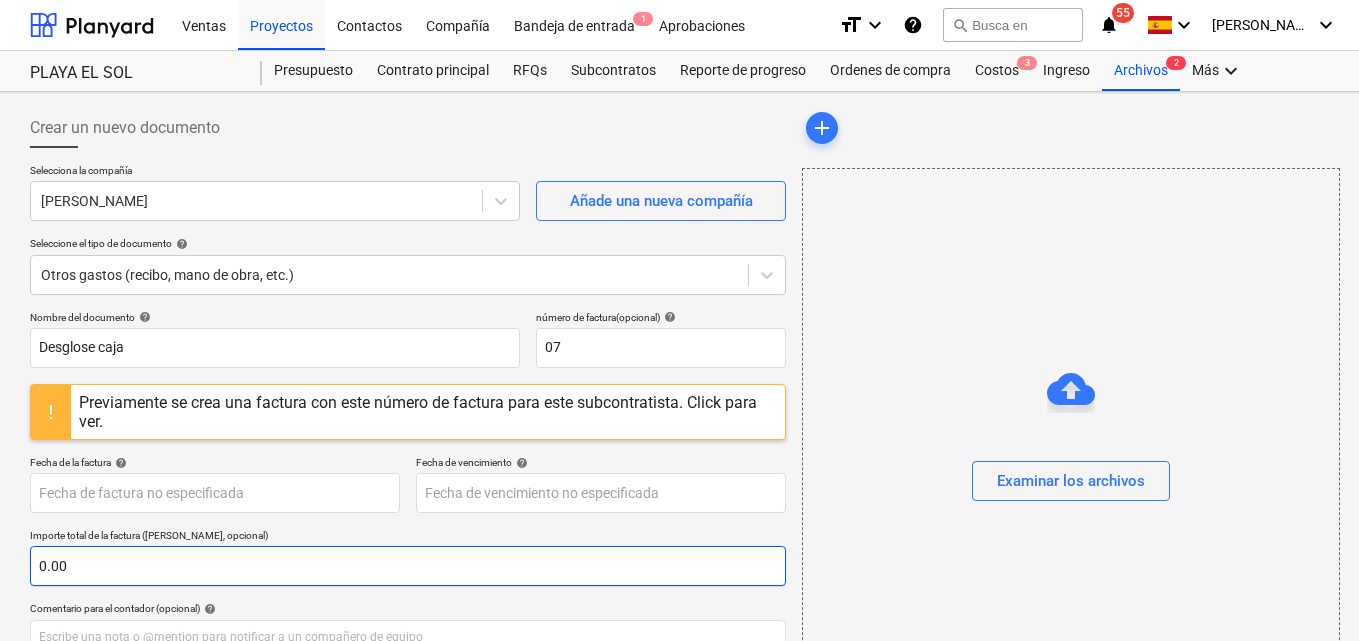 type 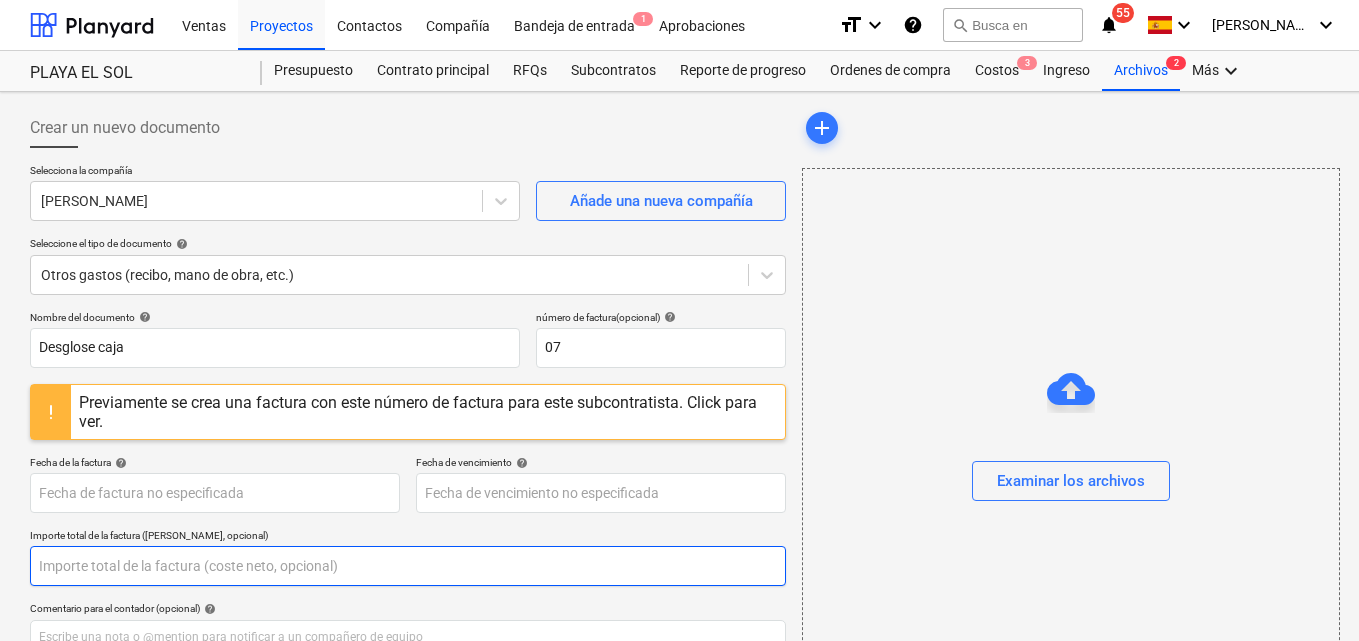 click at bounding box center [408, 566] 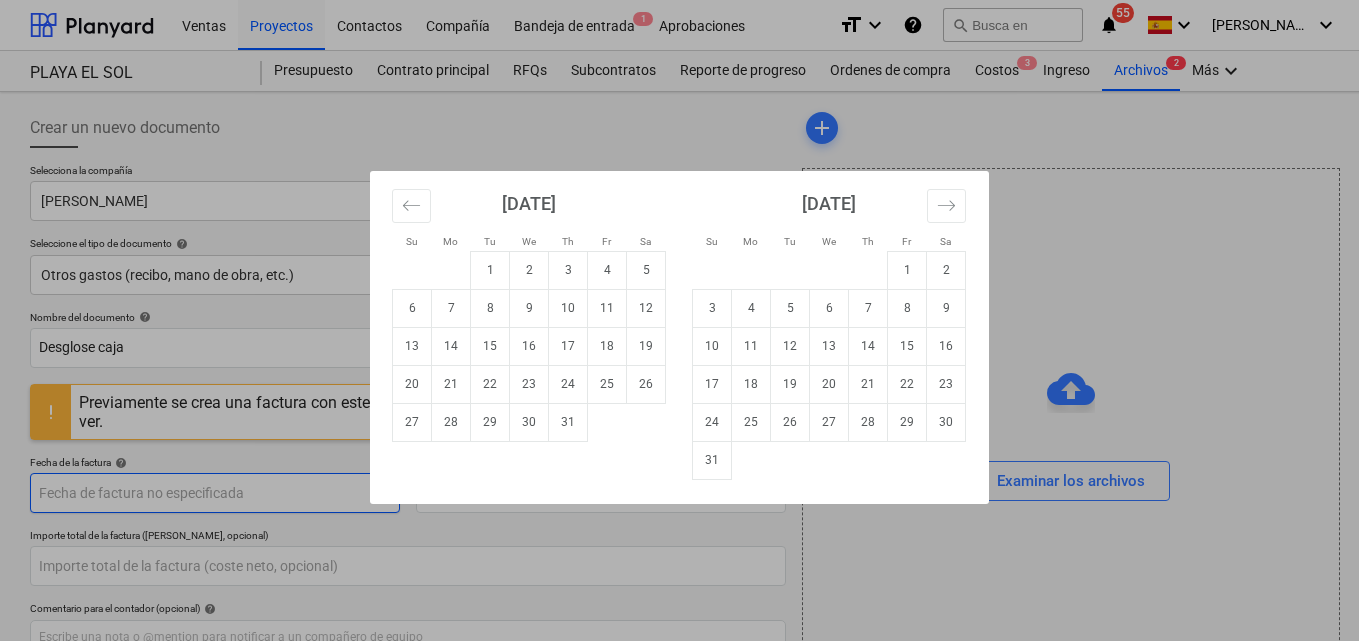 click on "Ventas Proyectos Contactos Compañía Bandeja de entrada 1 Aprobaciones format_size keyboard_arrow_down help search Busca en notifications 55 keyboard_arrow_down [PERSON_NAME] keyboard_arrow_down PLAYA EL SOL  Presupuesto Contrato principal RFQs Subcontratos Reporte de progreso Ordenes de compra Costos 3 Ingreso Archivos 2 Más keyboard_arrow_down Crear un nuevo documento Selecciona la compañía [PERSON_NAME]   Añade una nueva compañía Seleccione el tipo de documento help Otros gastos (recibo, mano de obra, etc.) Nombre del documento help Desglose caja número de factura  (opcional) help 07 Previamente se crea una factura con este número de factura para este subcontratista. Click para ver. Fecha de la factura help Press the down arrow key to interact with the calendar and
select a date. Press the question mark key to get the keyboard shortcuts for changing dates. Fecha de vencimiento help Importe total de la factura (coste neto, opcional) Comentario para el contador (opcional) help ﻿ Despejado add" at bounding box center [679, 320] 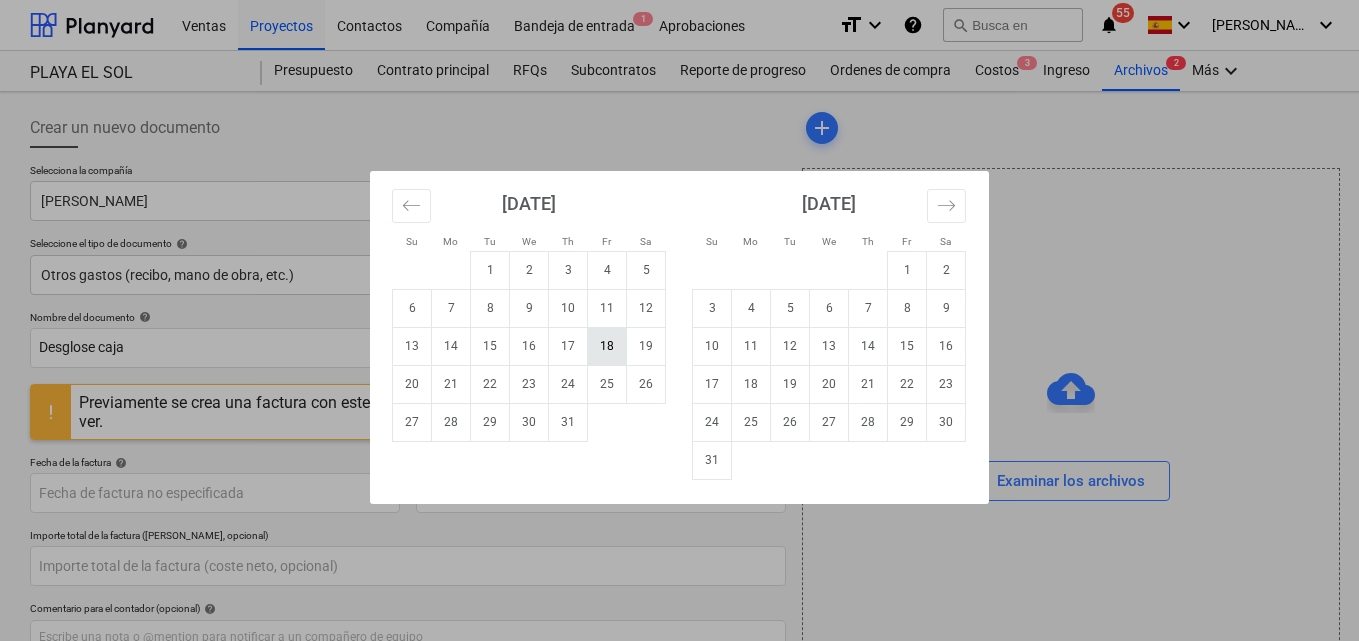 click on "18" at bounding box center [607, 346] 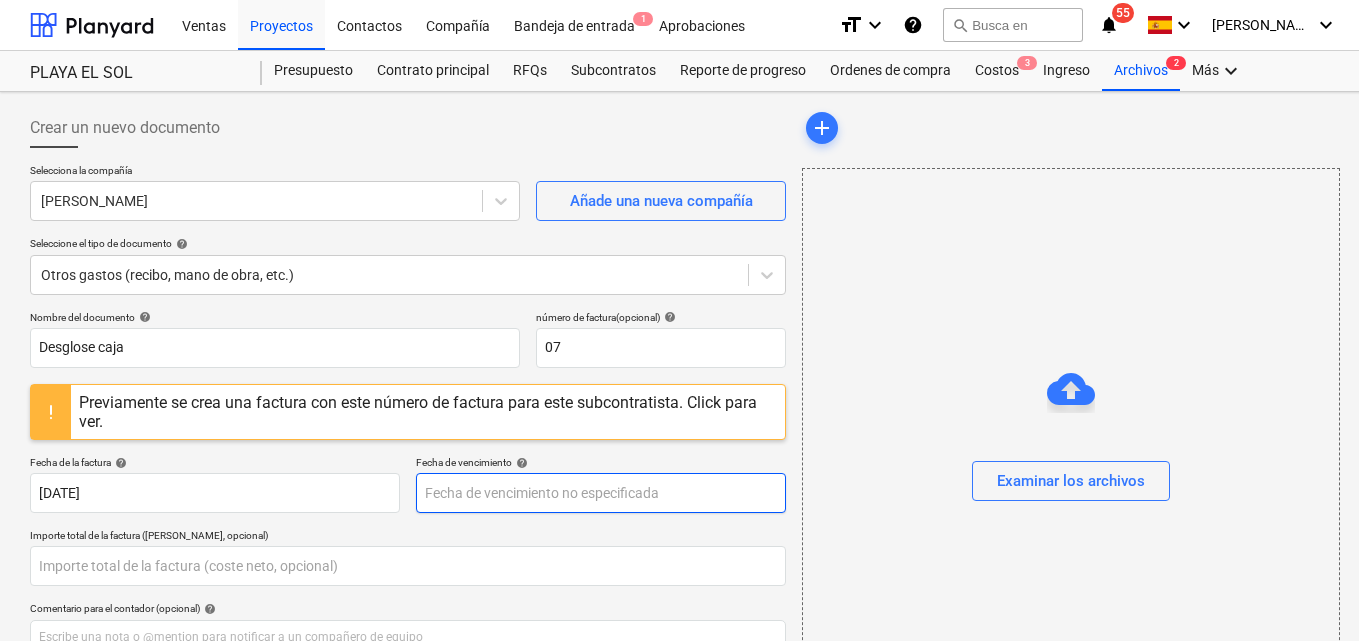 click on "Ventas Proyectos Contactos Compañía Bandeja de entrada 1 Aprobaciones format_size keyboard_arrow_down help search Busca en notifications 55 keyboard_arrow_down [PERSON_NAME] keyboard_arrow_down PLAYA EL SOL  Presupuesto Contrato principal RFQs Subcontratos Reporte de progreso Ordenes de compra Costos 3 Ingreso Archivos 2 Más keyboard_arrow_down Crear un nuevo documento Selecciona la compañía [PERSON_NAME]   Añade una nueva compañía Seleccione el tipo de documento help Otros gastos (recibo, mano de obra, etc.) Nombre del documento help Desglose caja número de factura  (opcional) help 07 Previamente se crea una factura con este número de factura para este subcontratista. Click para ver. Fecha de la factura help [DATE] 18.07.2025 Press the down arrow key to interact with the calendar and
select a date. Press the question mark key to get the keyboard shortcuts for changing dates. Fecha de vencimiento help Importe total de la factura (coste neto, opcional) Comentario para el contador (opcional)" at bounding box center [679, 320] 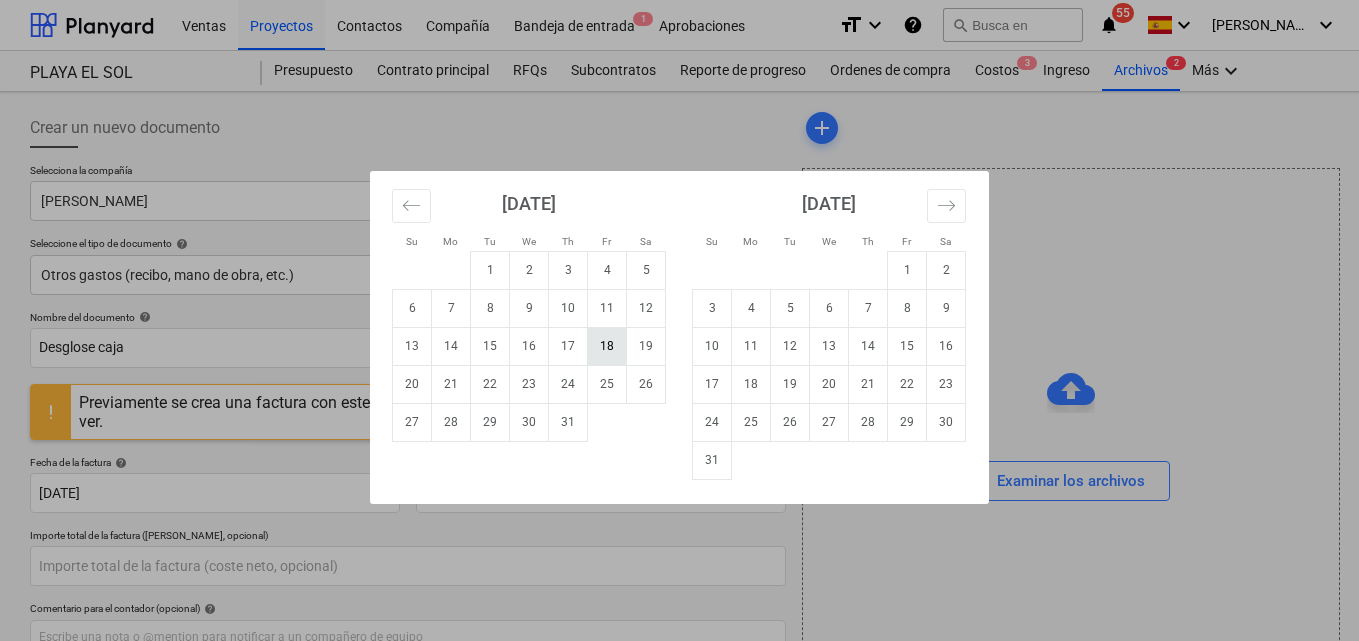 click on "18" at bounding box center [607, 346] 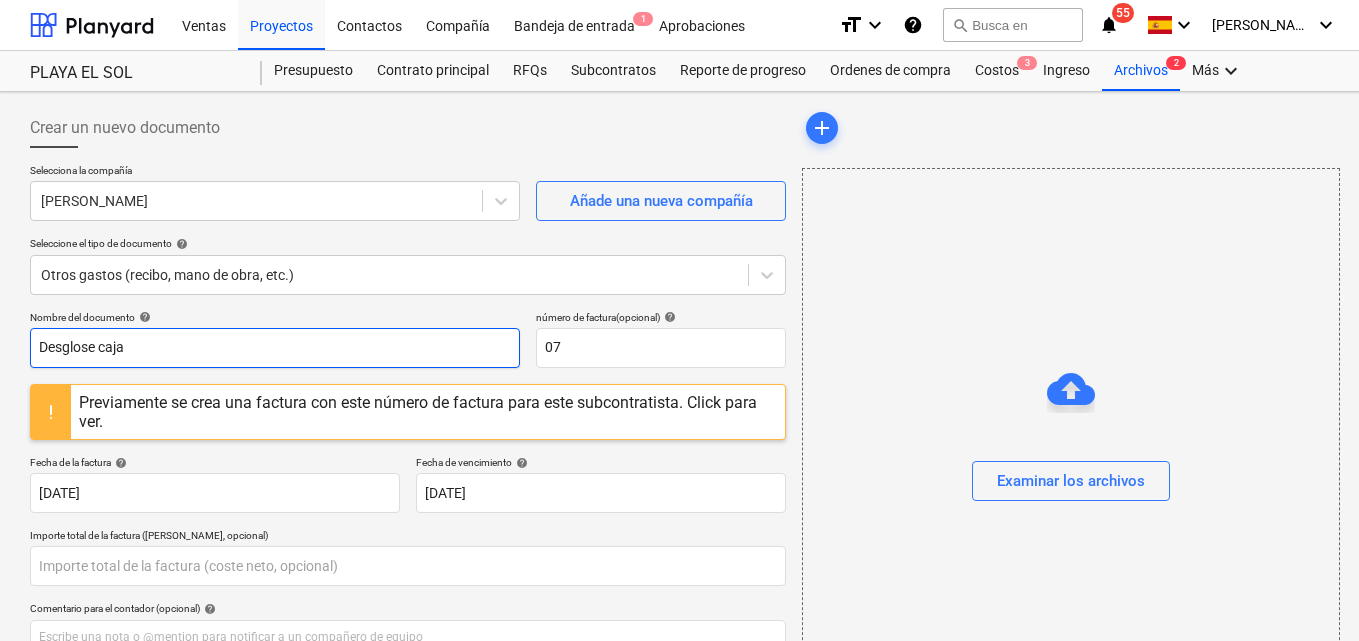 click on "Desglose caja" at bounding box center [275, 348] 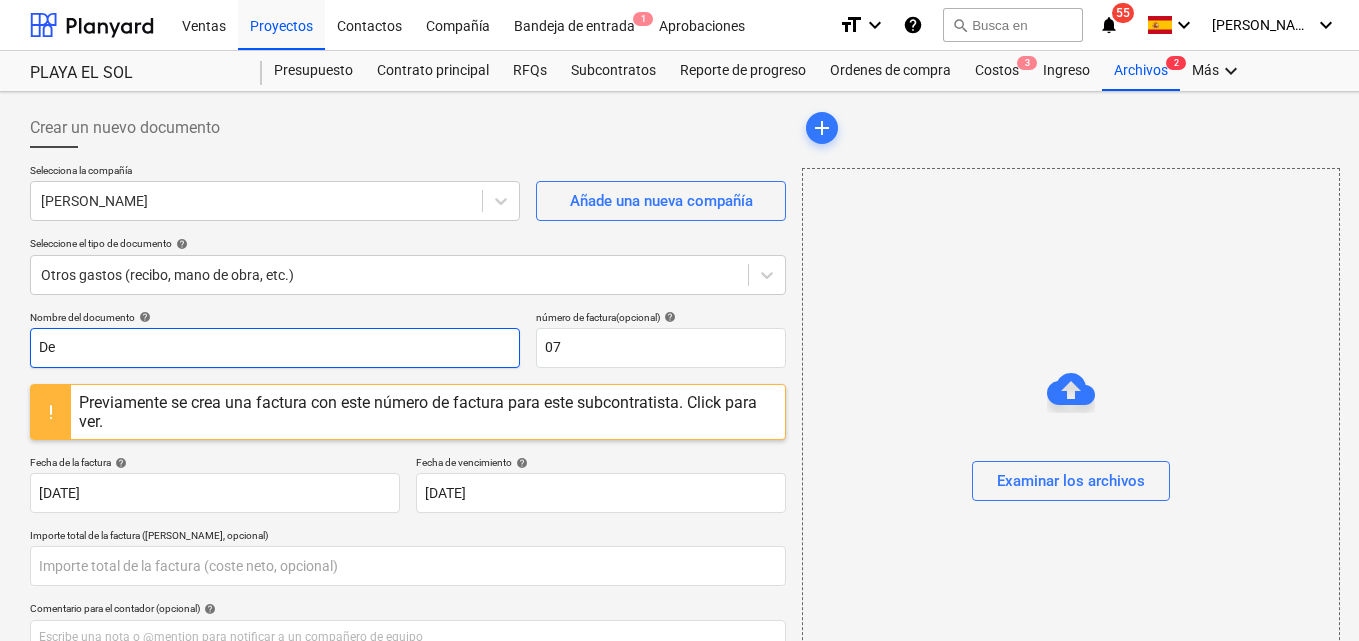 type on "D" 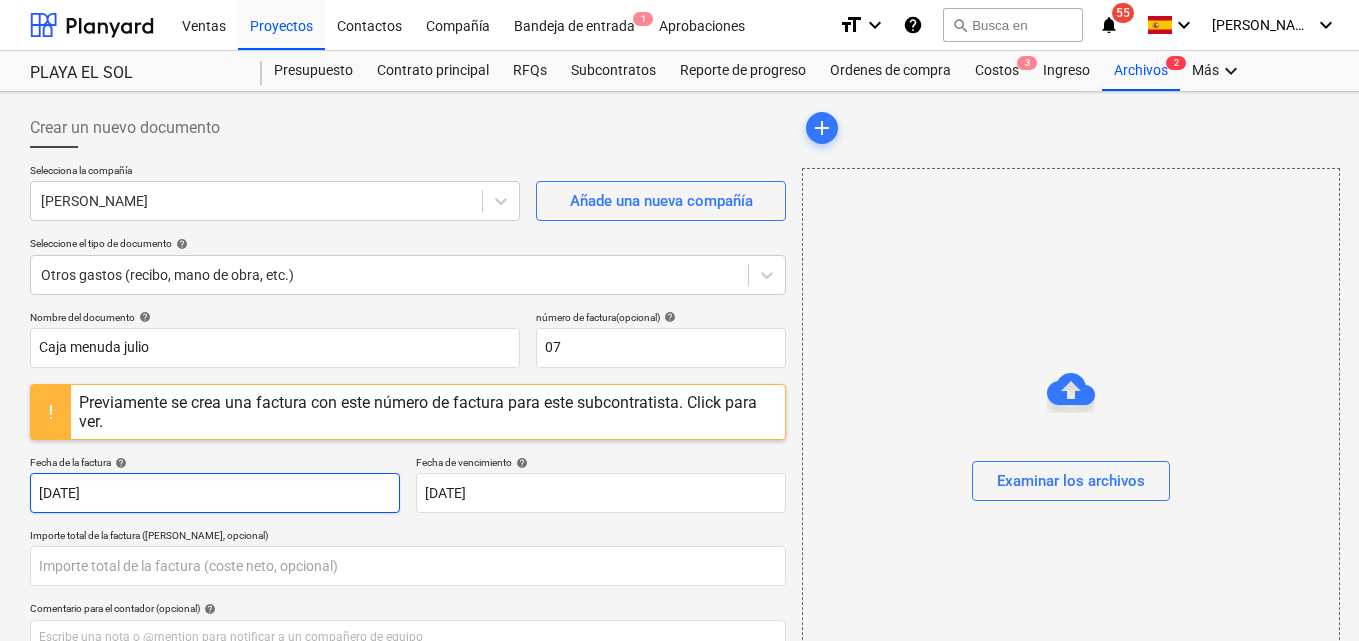 click on "Ventas Proyectos Contactos Compañía Bandeja de entrada 1 Aprobaciones format_size keyboard_arrow_down help search Busca en notifications 55 keyboard_arrow_down [PERSON_NAME] keyboard_arrow_down PLAYA EL SOL  Presupuesto Contrato principal RFQs Subcontratos Reporte de progreso Ordenes de compra Costos 3 Ingreso Archivos 2 Más keyboard_arrow_down Crear un nuevo documento Selecciona la compañía [PERSON_NAME]   Añade una nueva compañía Seleccione el tipo de documento help Otros gastos (recibo, mano de obra, etc.) Nombre del documento help Caja menuda julio número de factura  (opcional) help 07 Previamente se crea una factura con este número de factura para este subcontratista. Click para ver. Fecha de la factura help [DATE] 18.07.2025 Press the down arrow key to interact with the calendar and
select a date. Press the question mark key to get the keyboard shortcuts for changing dates. Fecha de vencimiento help [DATE] 18.07.2025 Importe total de la factura (coste neto, opcional) help ﻿" at bounding box center (679, 320) 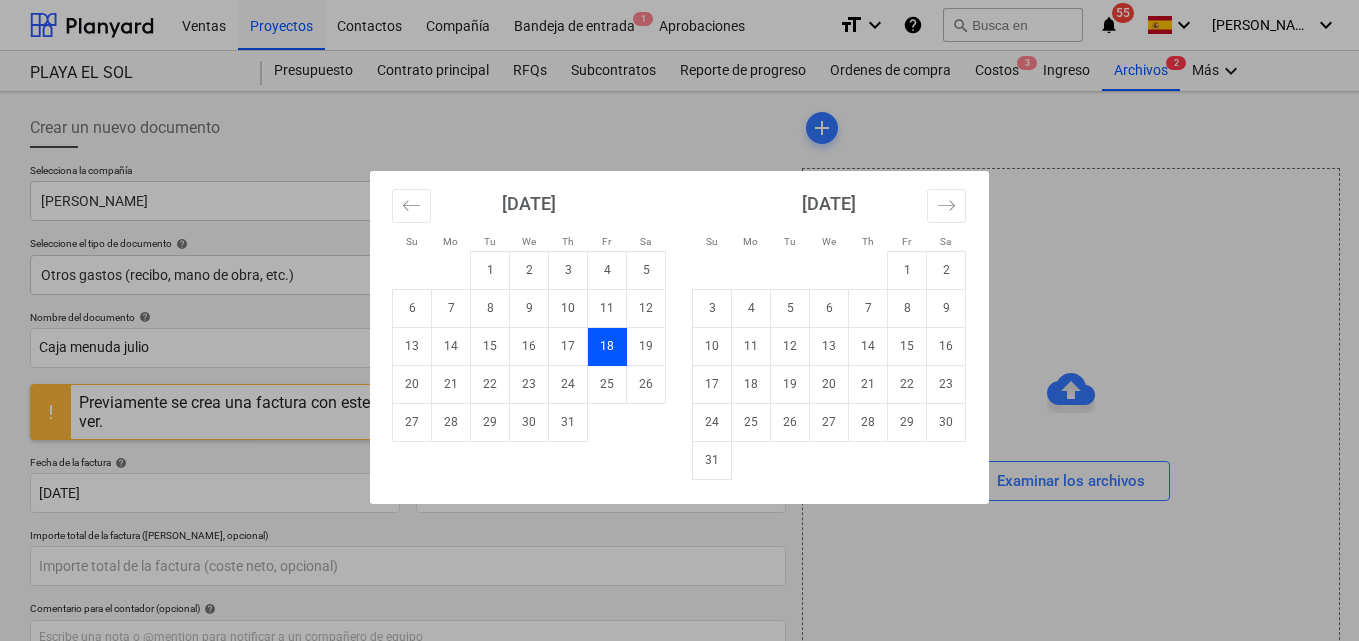 click on "Su Mo Tu We Th Fr Sa Su Mo Tu We Th Fr Sa [DATE] 1 2 3 4 5 6 7 8 9 10 11 12 13 14 15 16 17 18 19 20 21 22 23 24 25 26 27 28 29 [DATE] 1 2 3 4 5 6 7 8 9 10 11 12 13 14 15 16 17 18 19 20 21 22 23 24 25 26 27 28 29 30 [DATE] 1 2 3 4 5 6 7 8 9 10 11 12 13 14 15 16 17 18 19 20 21 22 23 24 25 26 27 28 29 30 31 [DATE] 1 2 3 4 5 6 7 8 9 10 11 12 13 14 15 16 17 18 19 20 21 22 23 24 25 26 27 28 29 30" at bounding box center (679, 320) 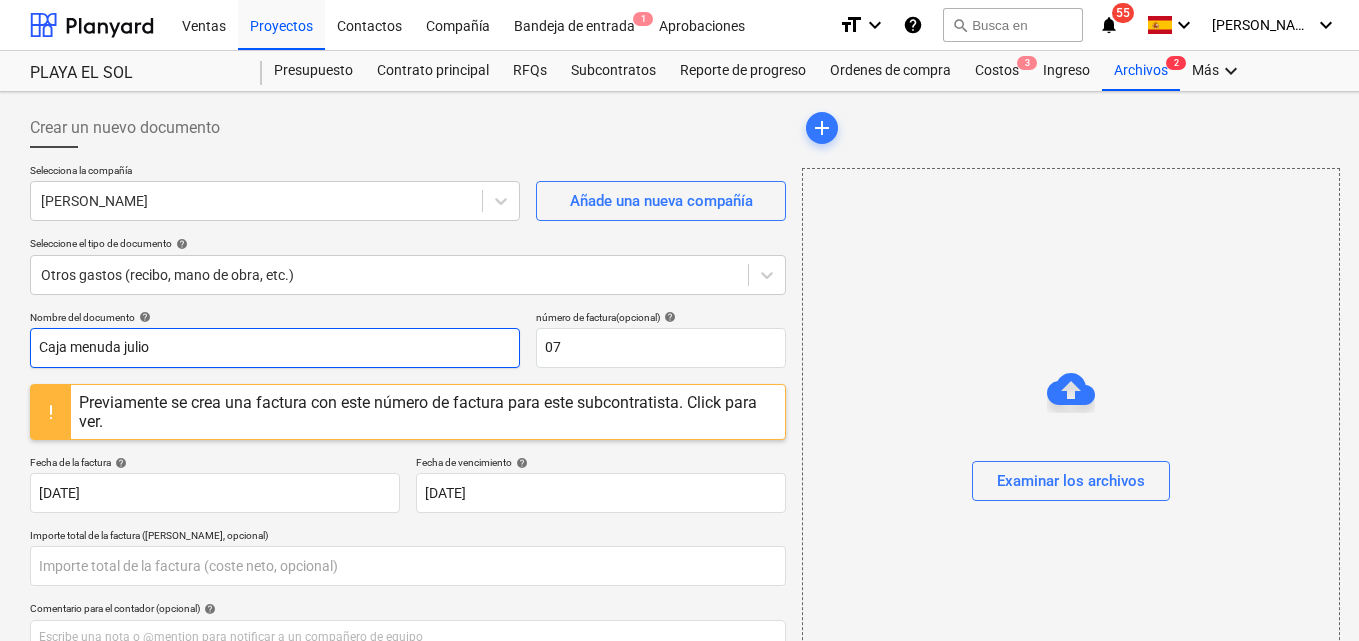 click on "Caja menuda julio" at bounding box center (275, 348) 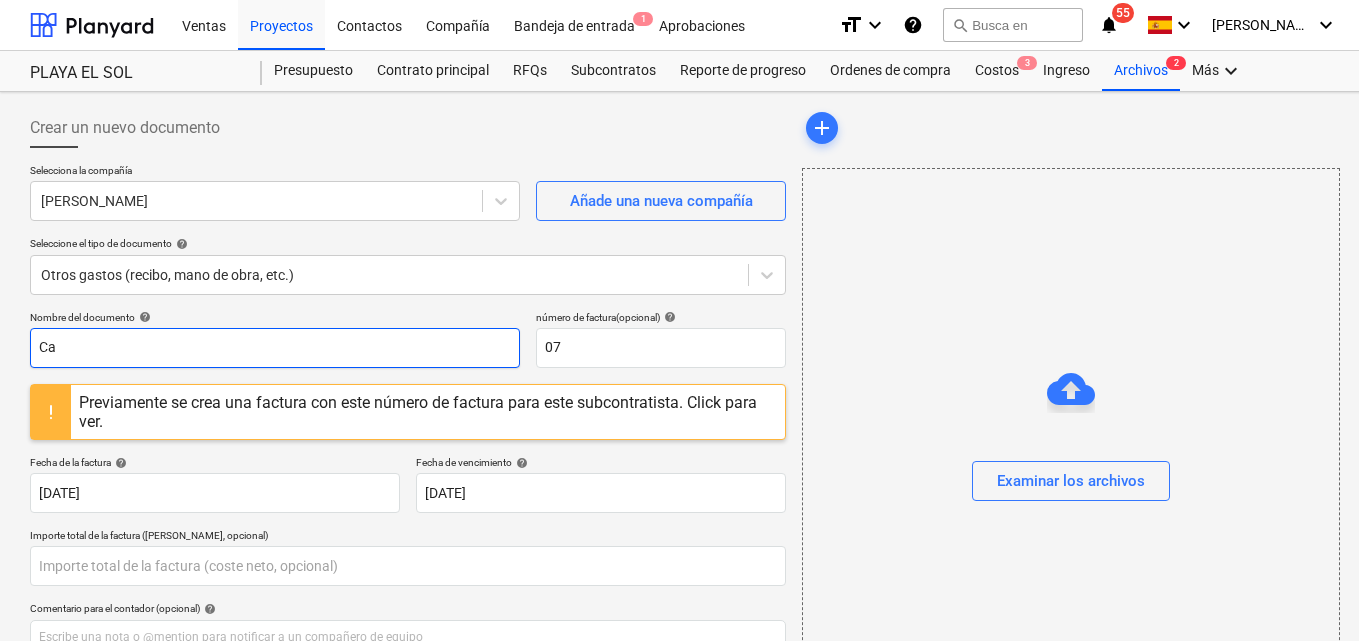 type on "C" 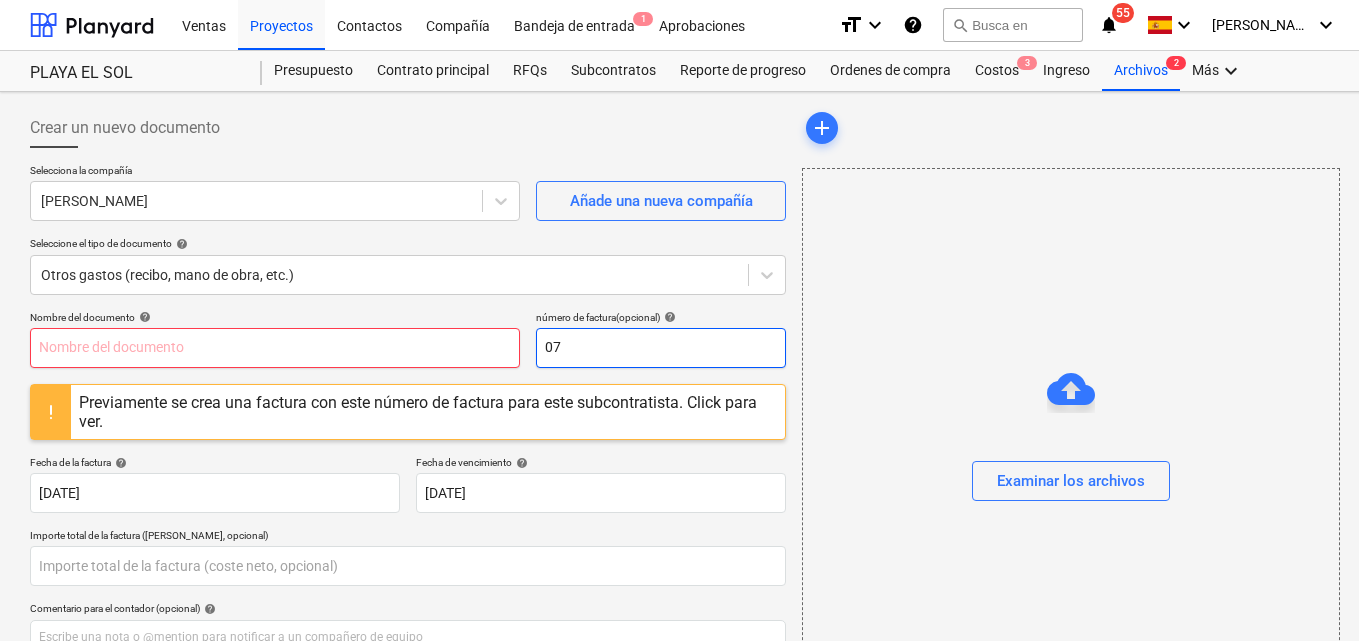 type 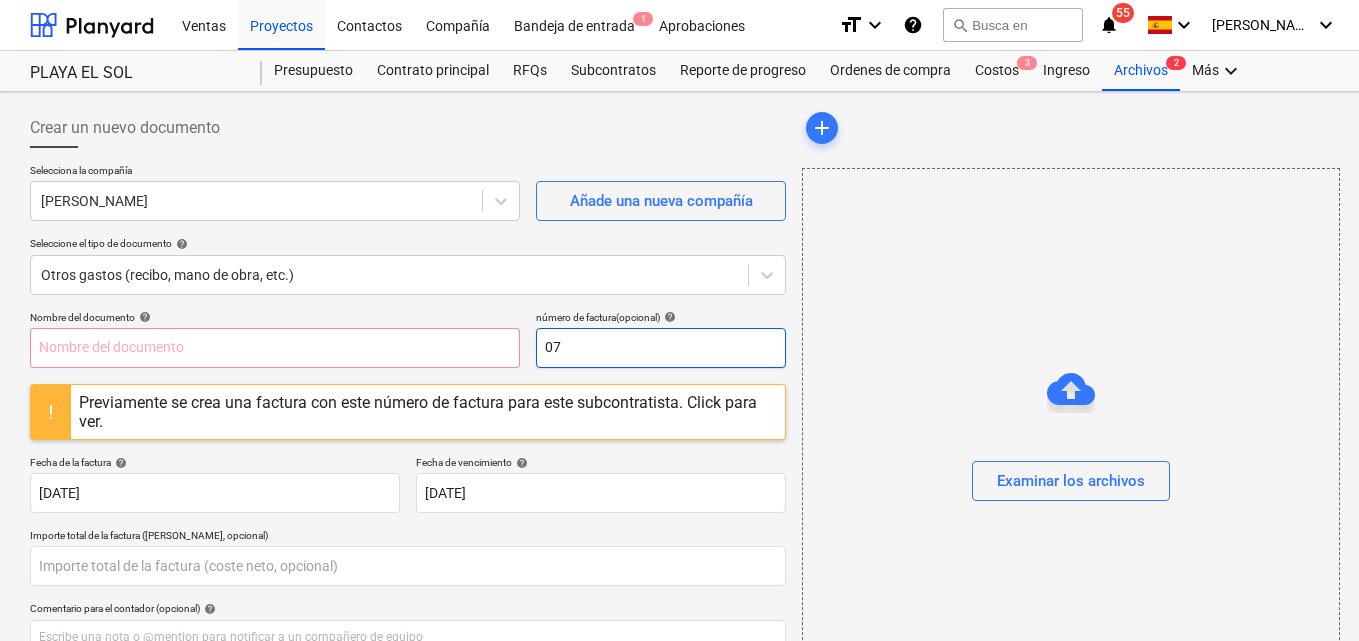click on "07" at bounding box center (661, 348) 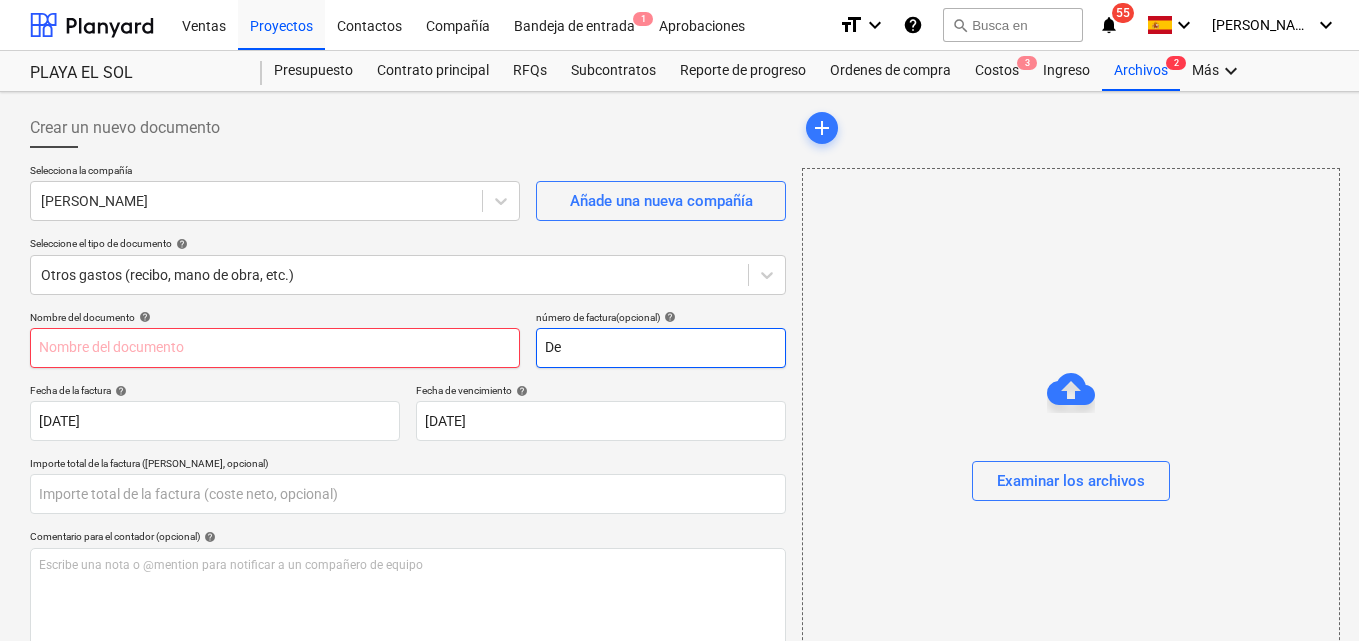type on "D" 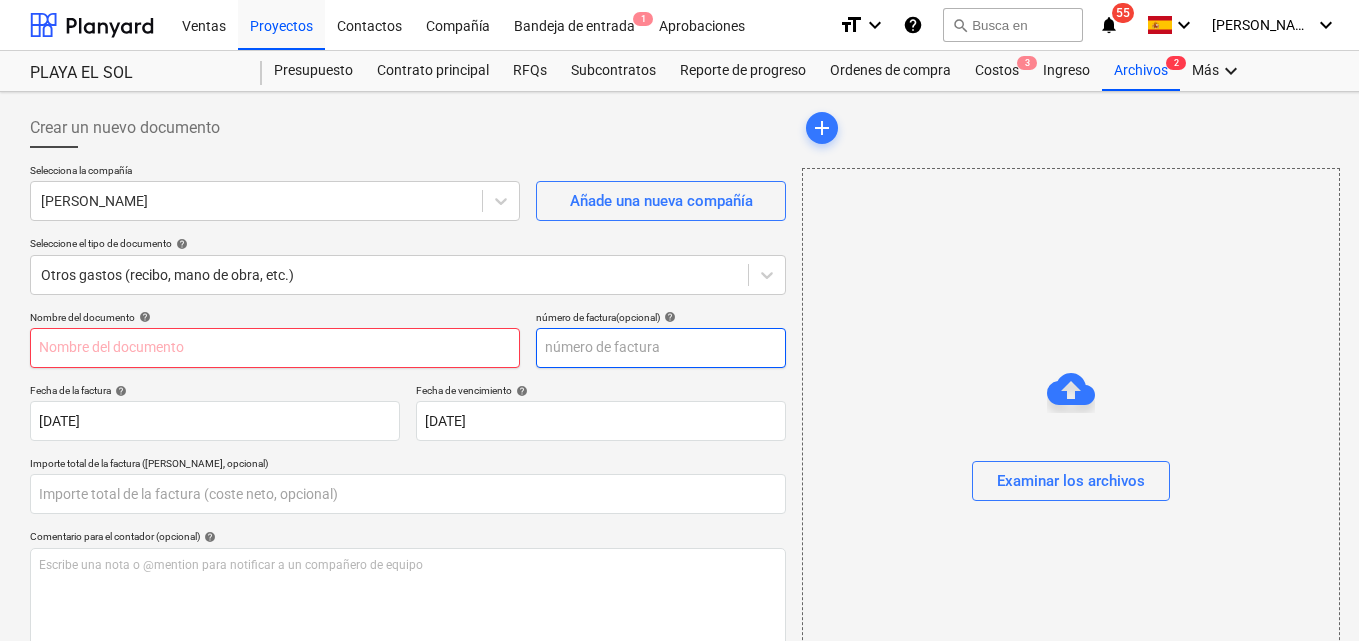 type 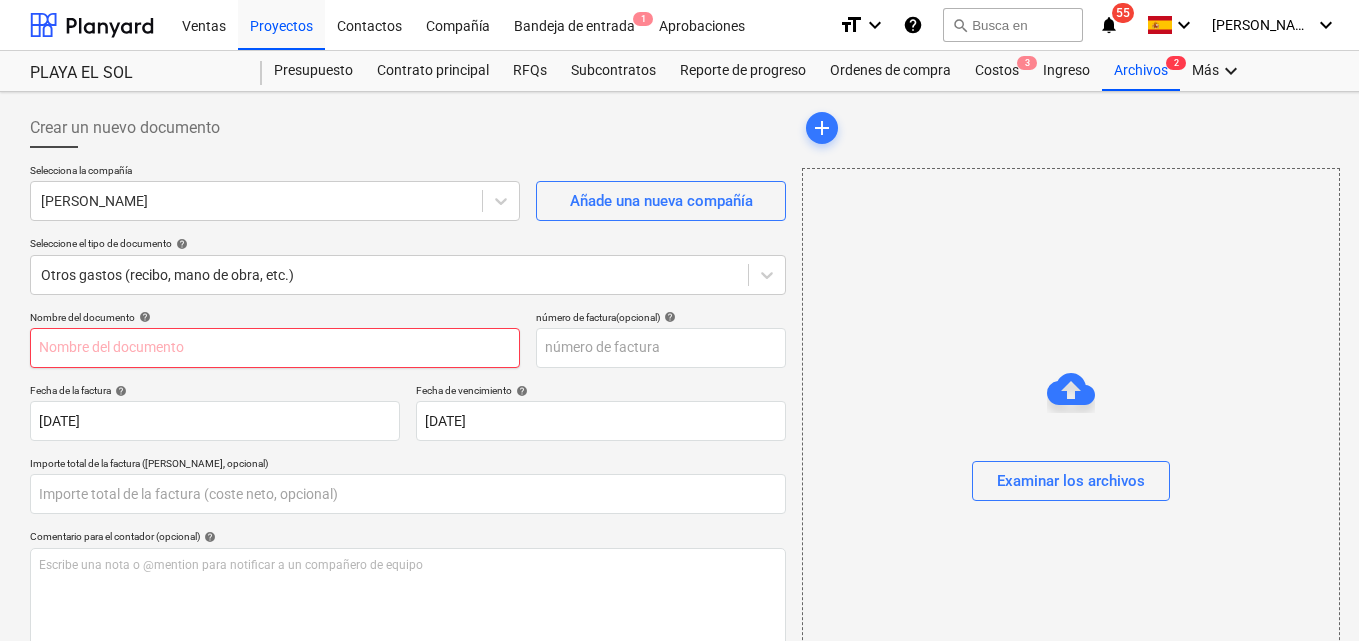 click at bounding box center [275, 348] 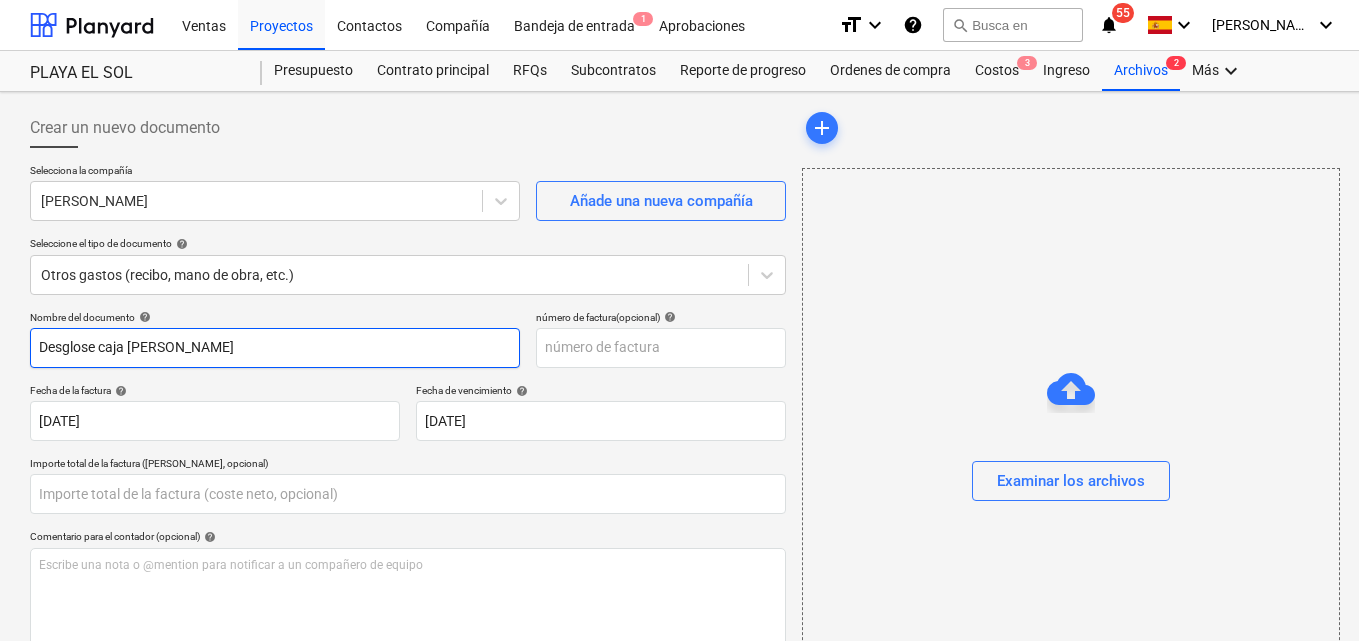 click on "Desglose caja [PERSON_NAME]" at bounding box center [275, 348] 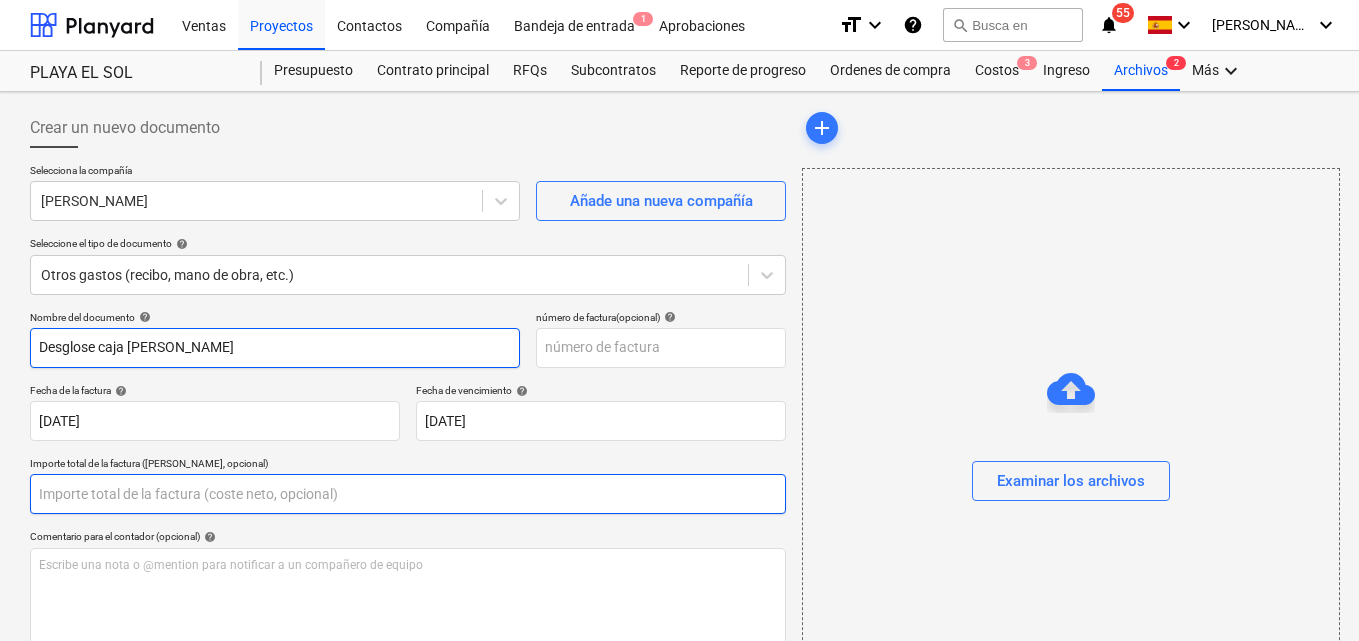 type on "Desglose caja [PERSON_NAME]" 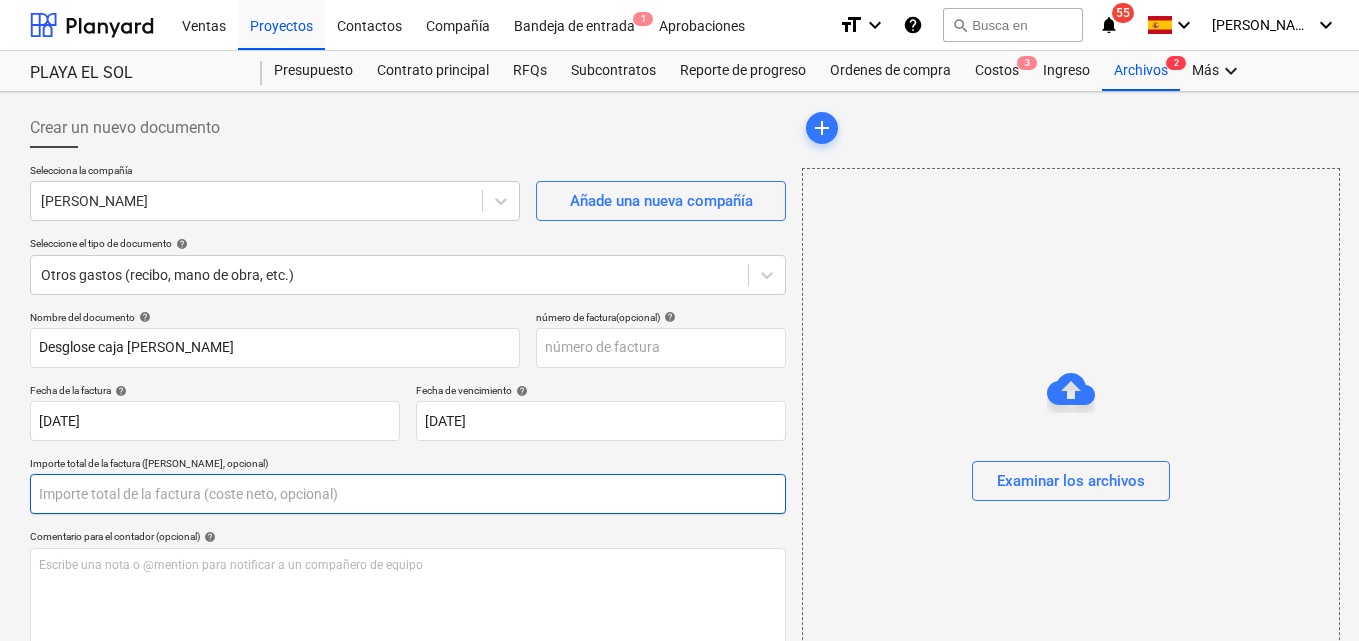 click at bounding box center [408, 494] 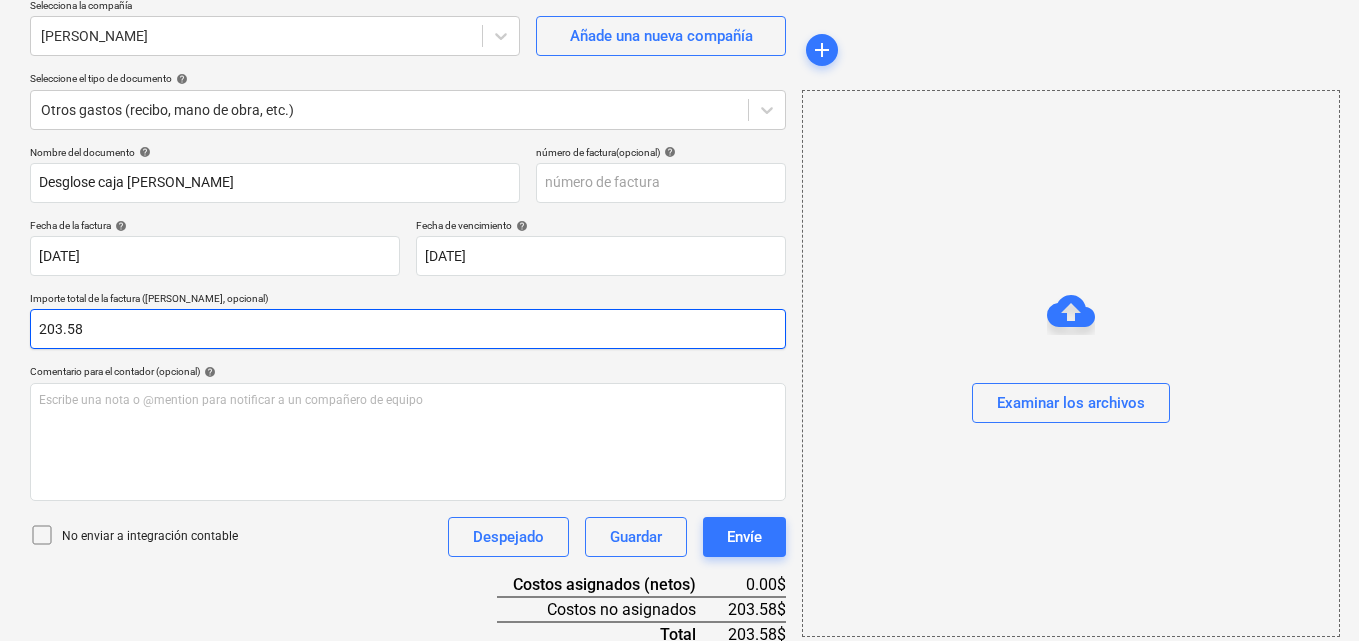 scroll, scrollTop: 200, scrollLeft: 0, axis: vertical 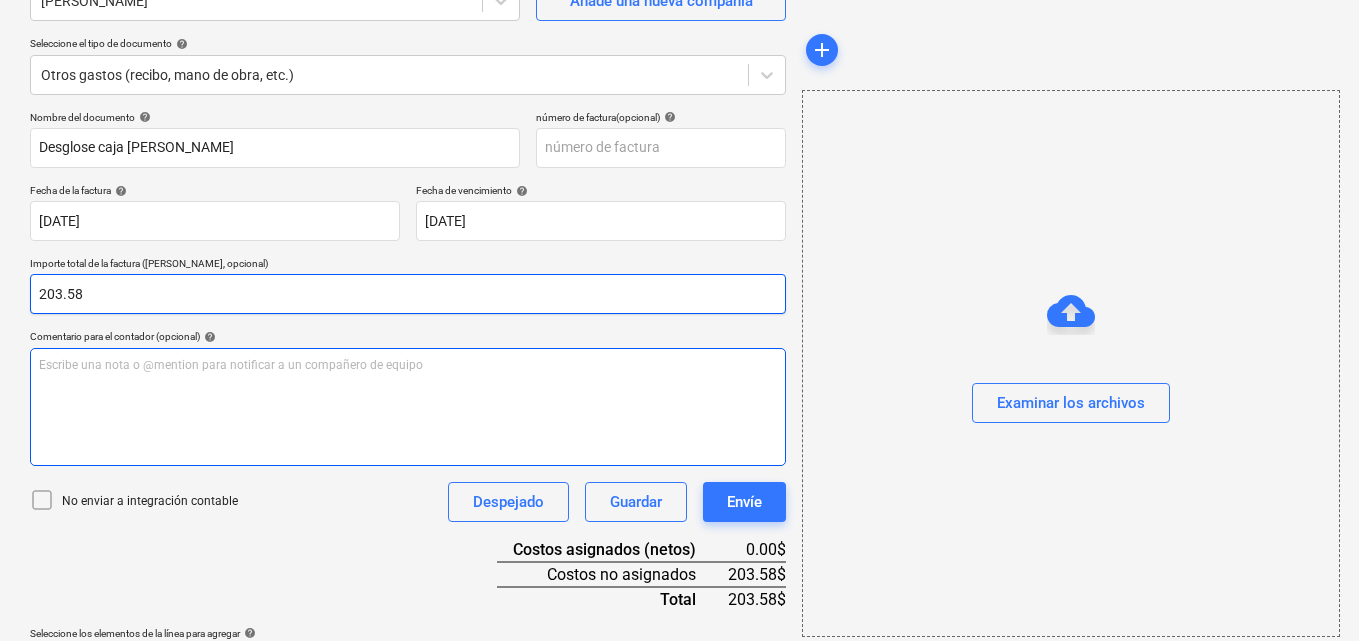 type on "203.58" 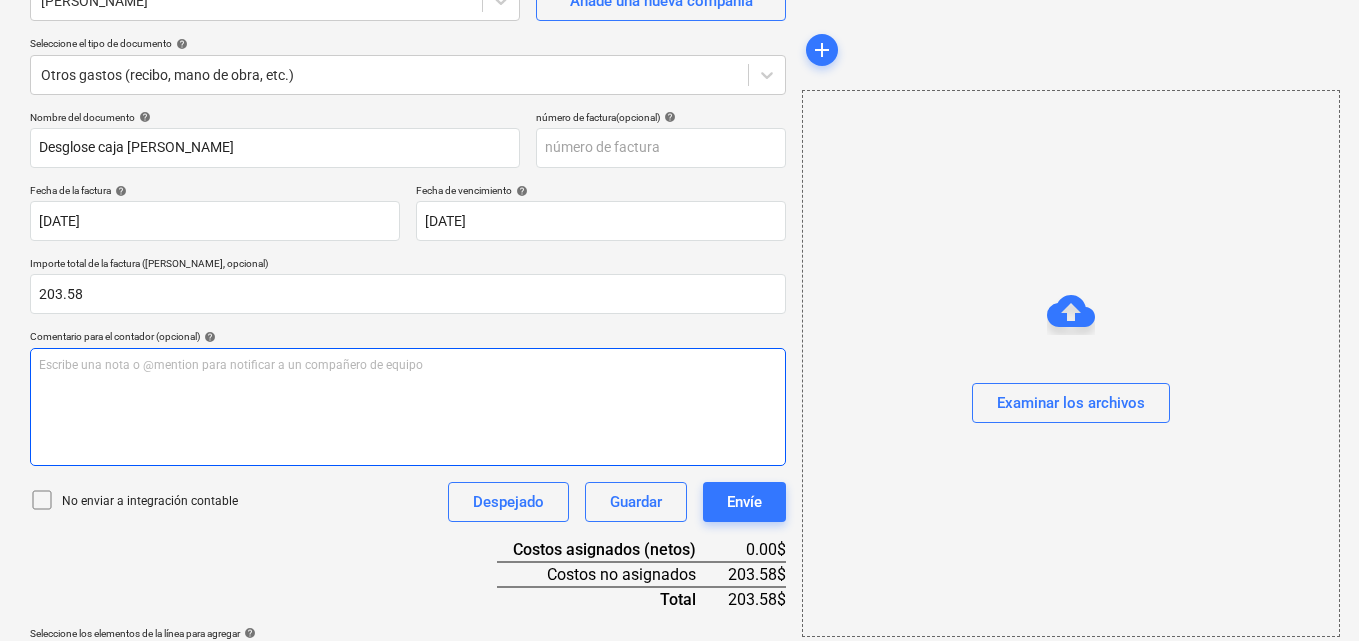 click on "Escribe una nota o @mention para notificar a un compañero de equipo ﻿" at bounding box center [408, 365] 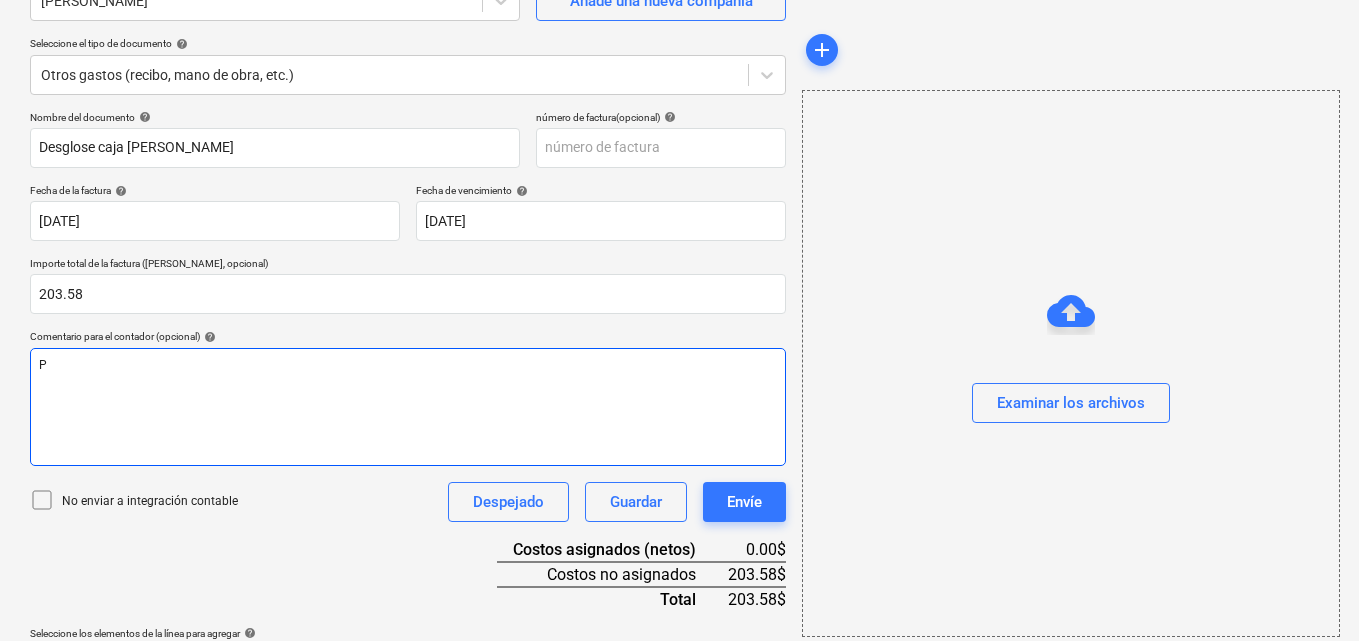 type 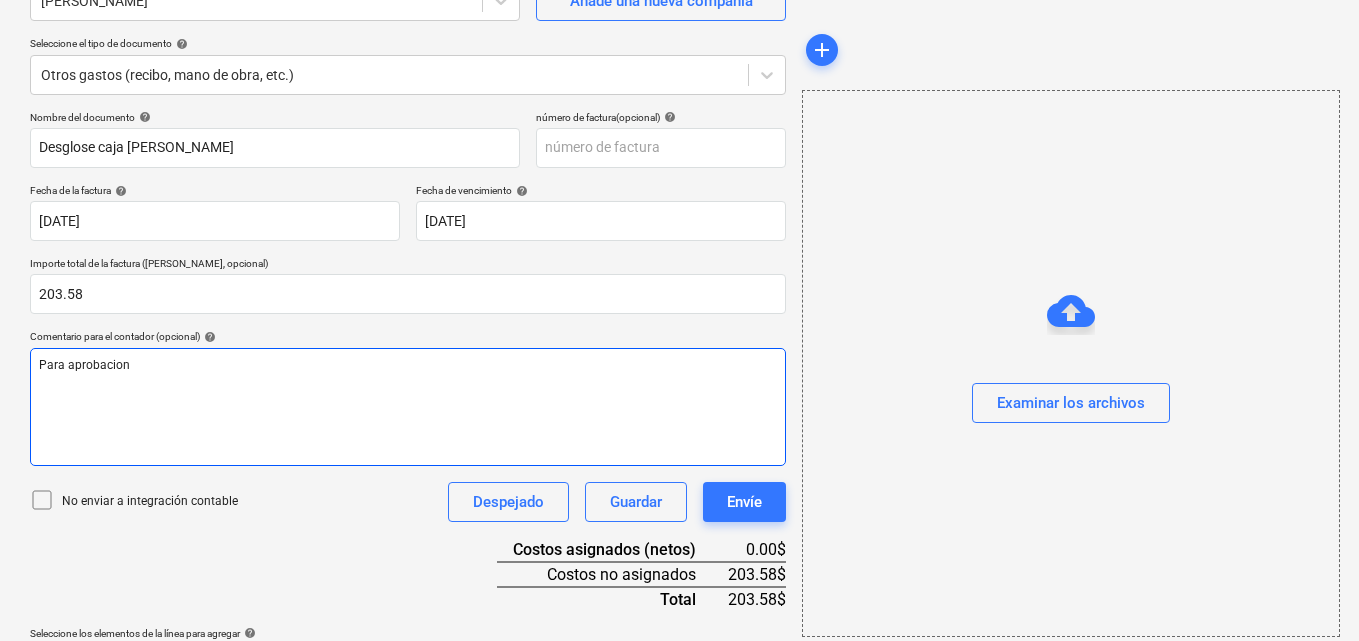 click on "Para aprobacion" at bounding box center (84, 365) 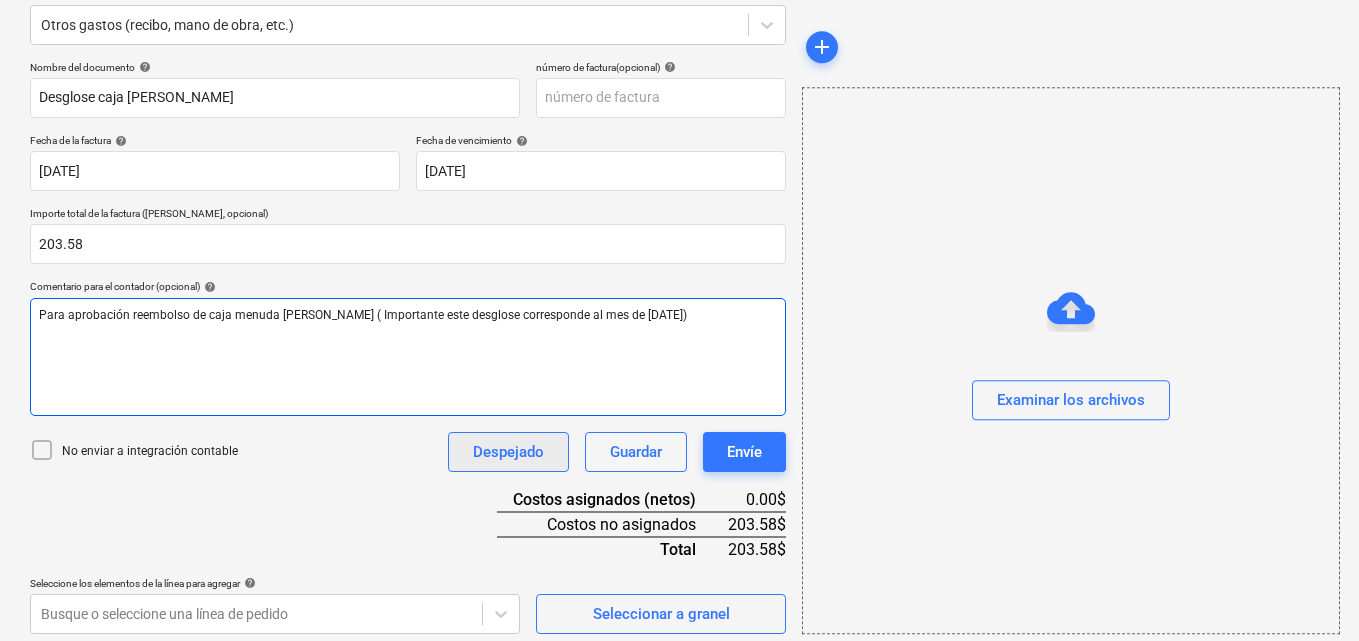 scroll, scrollTop: 259, scrollLeft: 0, axis: vertical 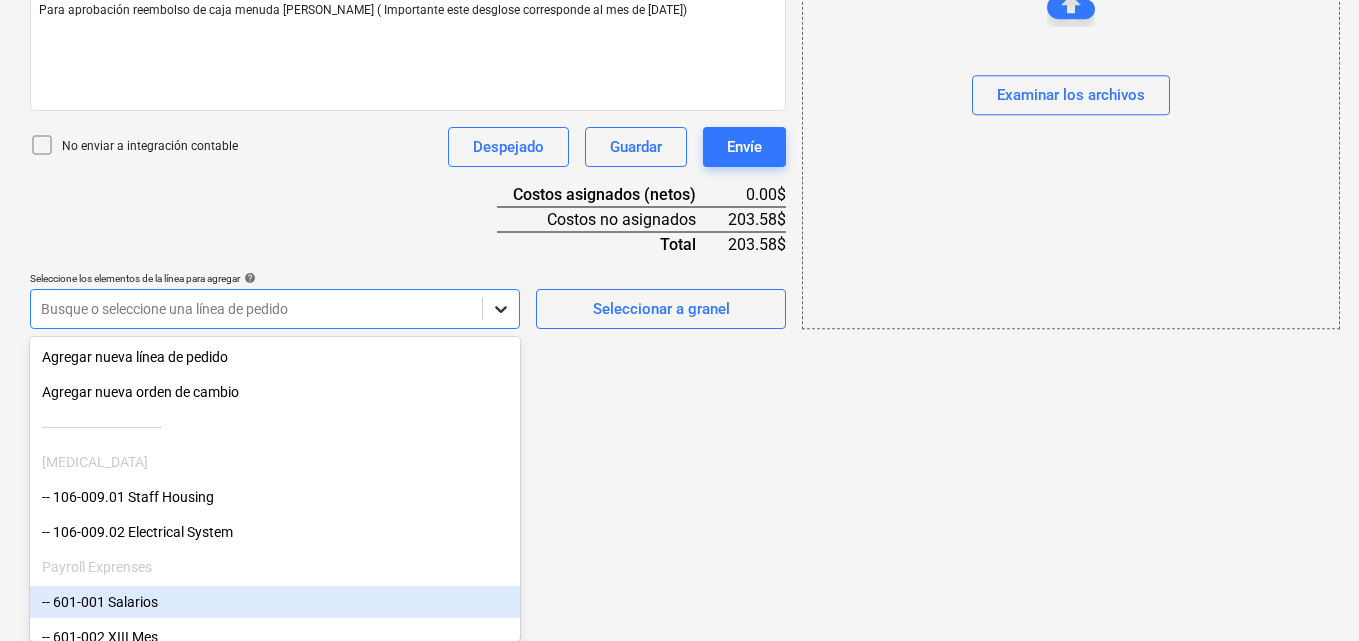 click on "Ventas Proyectos Contactos Compañía Bandeja de entrada 1 Aprobaciones format_size keyboard_arrow_down help search Busca en notifications 55 keyboard_arrow_down [PERSON_NAME] keyboard_arrow_down PLAYA EL SOL  Presupuesto Contrato principal RFQs Subcontratos Reporte de progreso Ordenes de compra Costos 3 Ingreso Archivos 2 Más keyboard_arrow_down Crear un nuevo documento Selecciona la compañía [PERSON_NAME]   Añade una nueva compañía Seleccione el tipo de documento help Otros gastos (recibo, mano de obra, etc.) Nombre del documento help Desglose caja [PERSON_NAME] número de factura  (opcional) help Fecha de la factura help [DATE] 18.07.2025 Press the down arrow key to interact with the calendar and
select a date. Press the question mark key to get the keyboard shortcuts for changing dates. Fecha de vencimiento help [DATE] 18.07.2025 Press the down arrow key to interact with the calendar and
select a date. Press the question mark key to get the keyboard shortcuts for changing dates. add" at bounding box center (679, -235) 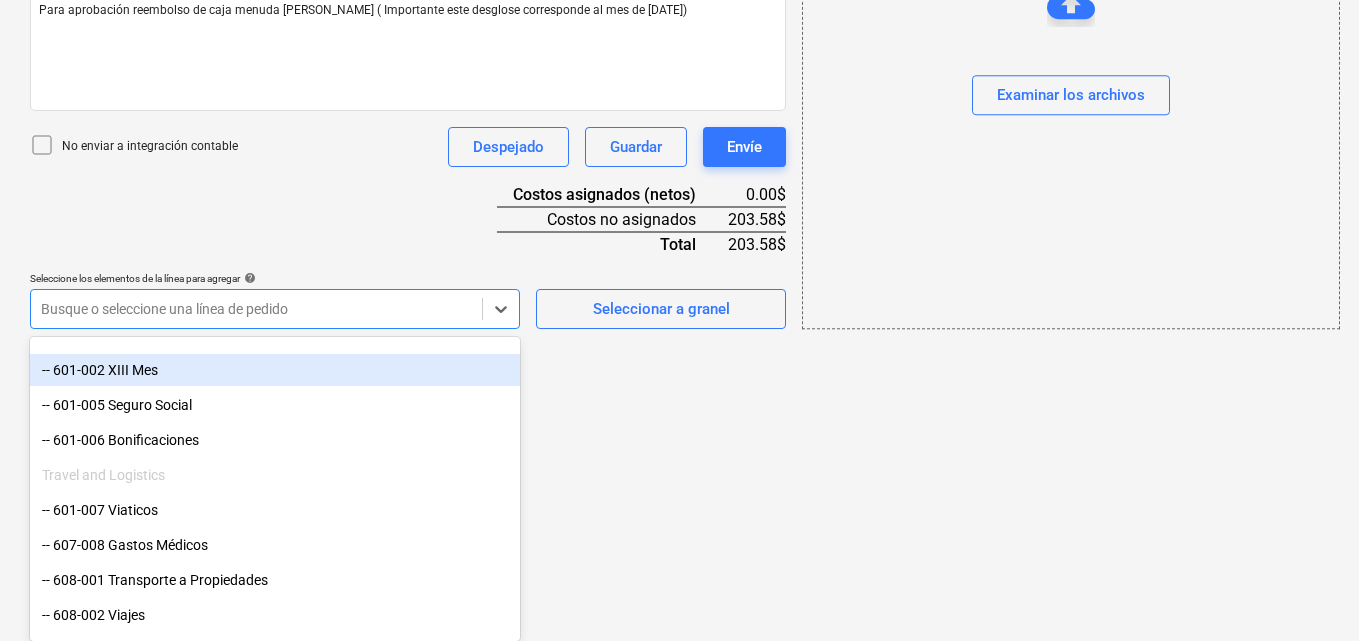 scroll, scrollTop: 300, scrollLeft: 0, axis: vertical 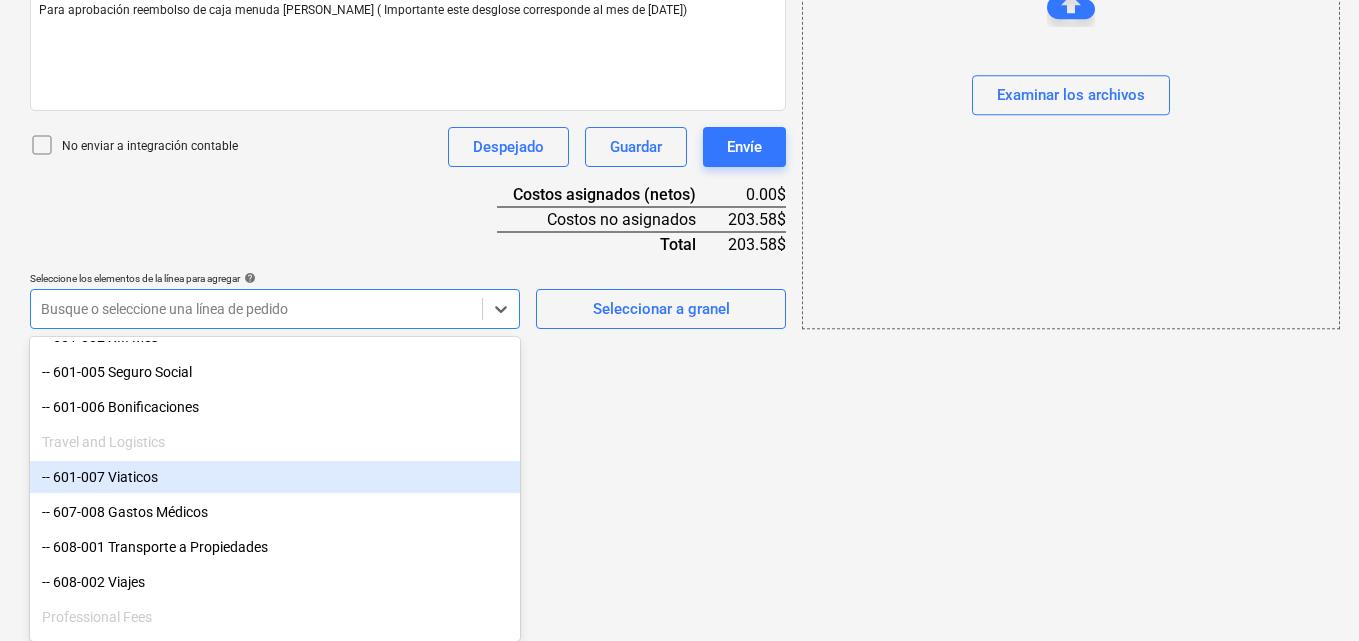 click on "--  601-007 Viaticos" at bounding box center [275, 477] 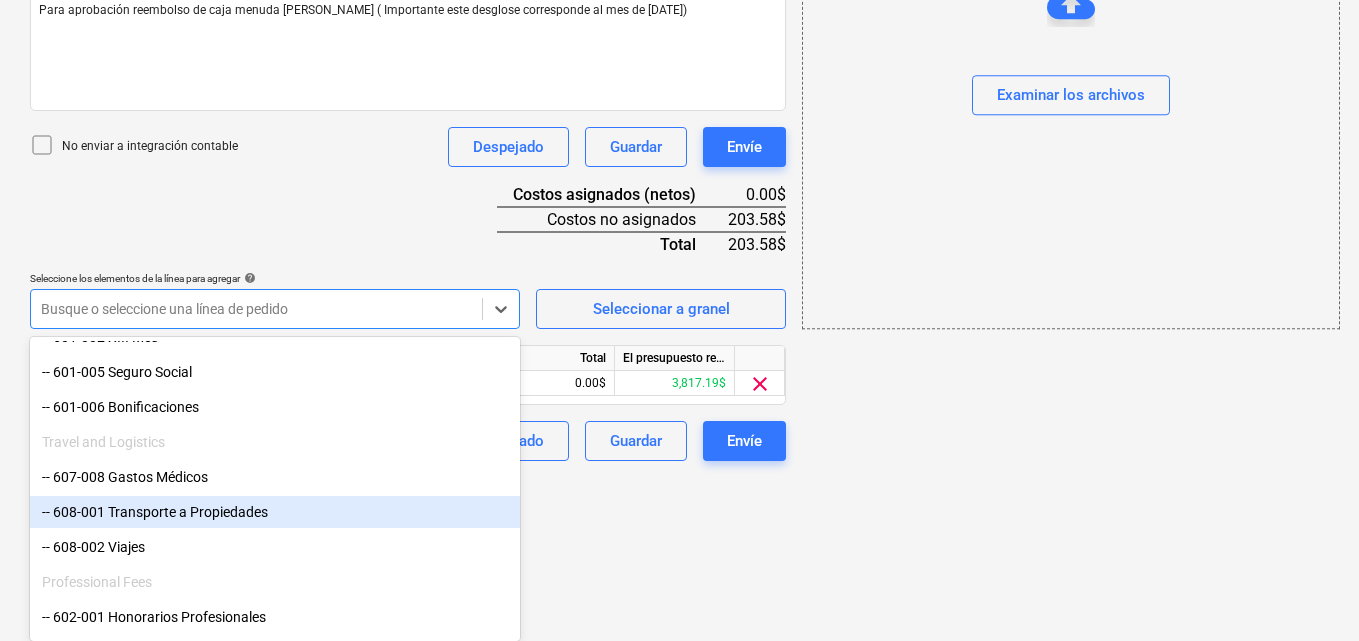 scroll, scrollTop: 391, scrollLeft: 0, axis: vertical 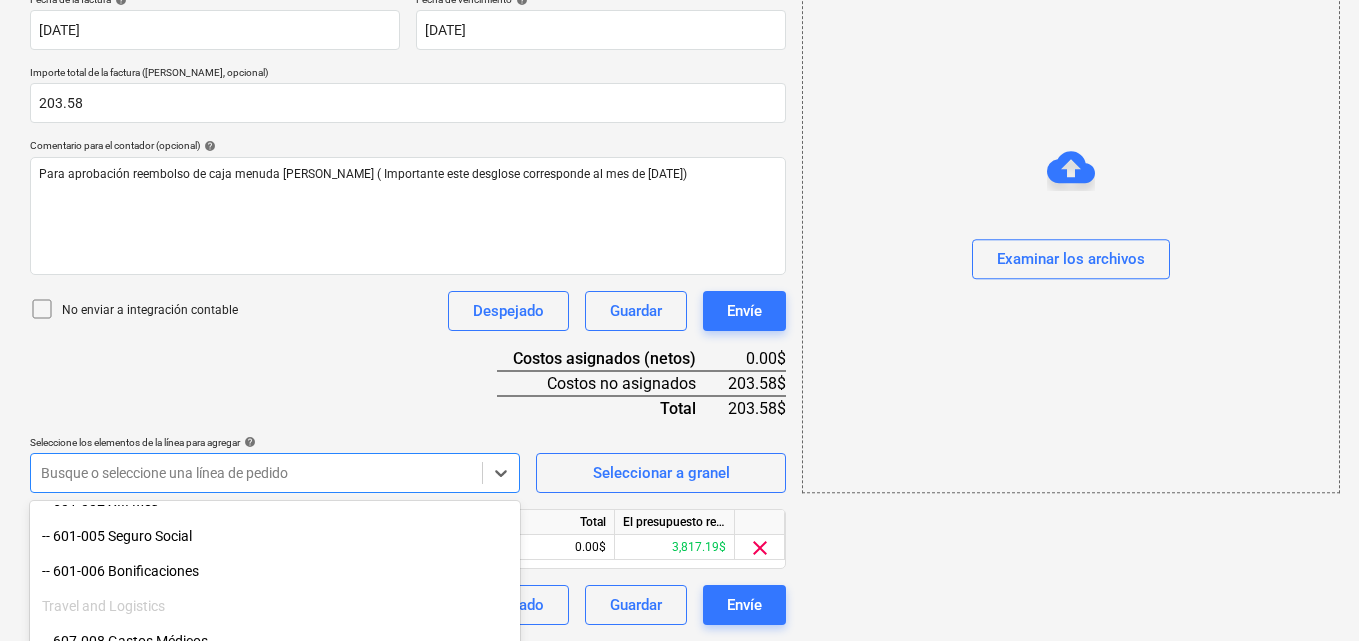 click on "Ventas Proyectos Contactos Compañía Bandeja de entrada 1 Aprobaciones format_size keyboard_arrow_down help search Busca en notifications 55 keyboard_arrow_down [PERSON_NAME] keyboard_arrow_down PLAYA EL SOL  Presupuesto Contrato principal RFQs Subcontratos Reporte de progreso Ordenes de compra Costos 3 Ingreso Archivos 2 Más keyboard_arrow_down Crear un nuevo documento Selecciona la compañía [PERSON_NAME]   Añade una nueva compañía Seleccione el tipo de documento help Otros gastos (recibo, mano de obra, etc.) Nombre del documento help Desglose caja [PERSON_NAME] número de factura  (opcional) help Fecha de la factura help [DATE] 18.07.2025 Press the down arrow key to interact with the calendar and
select a date. Press the question mark key to get the keyboard shortcuts for changing dates. Fecha de vencimiento help [DATE] 18.07.2025 Importe total de la factura (coste neto, opcional) 203.58 Comentario para el contador (opcional) help No enviar a integración contable Despejado Envíe" at bounding box center (679, -71) 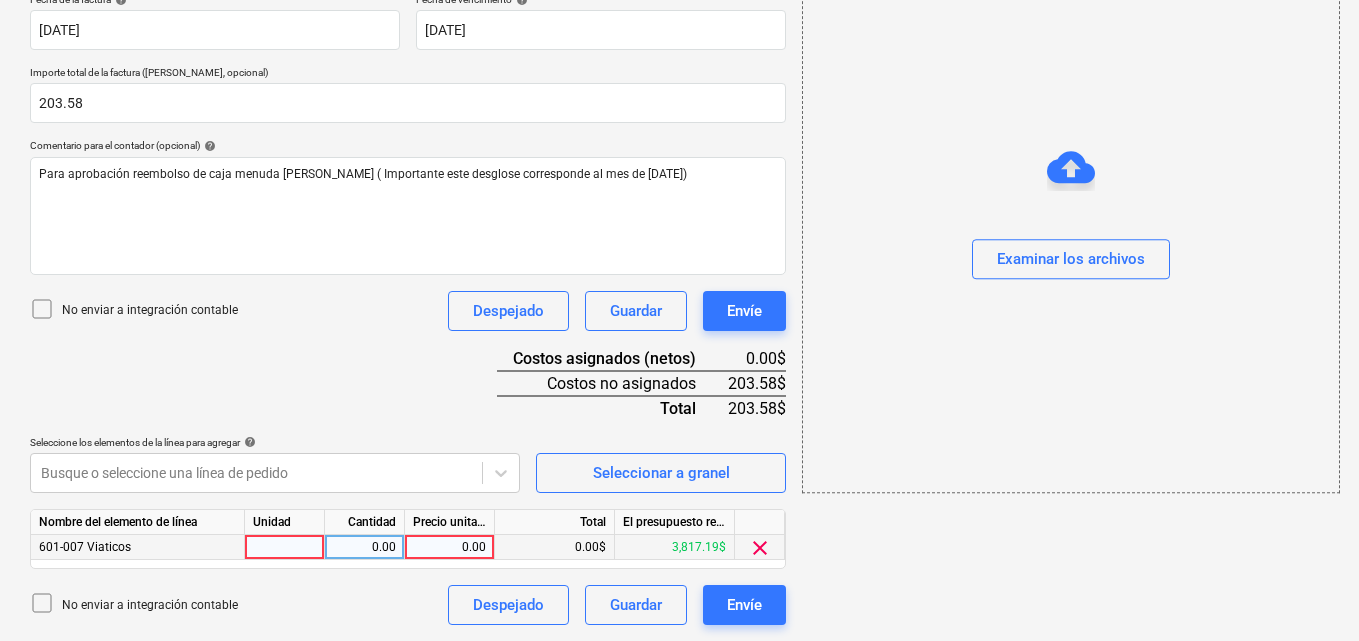 click at bounding box center (285, 547) 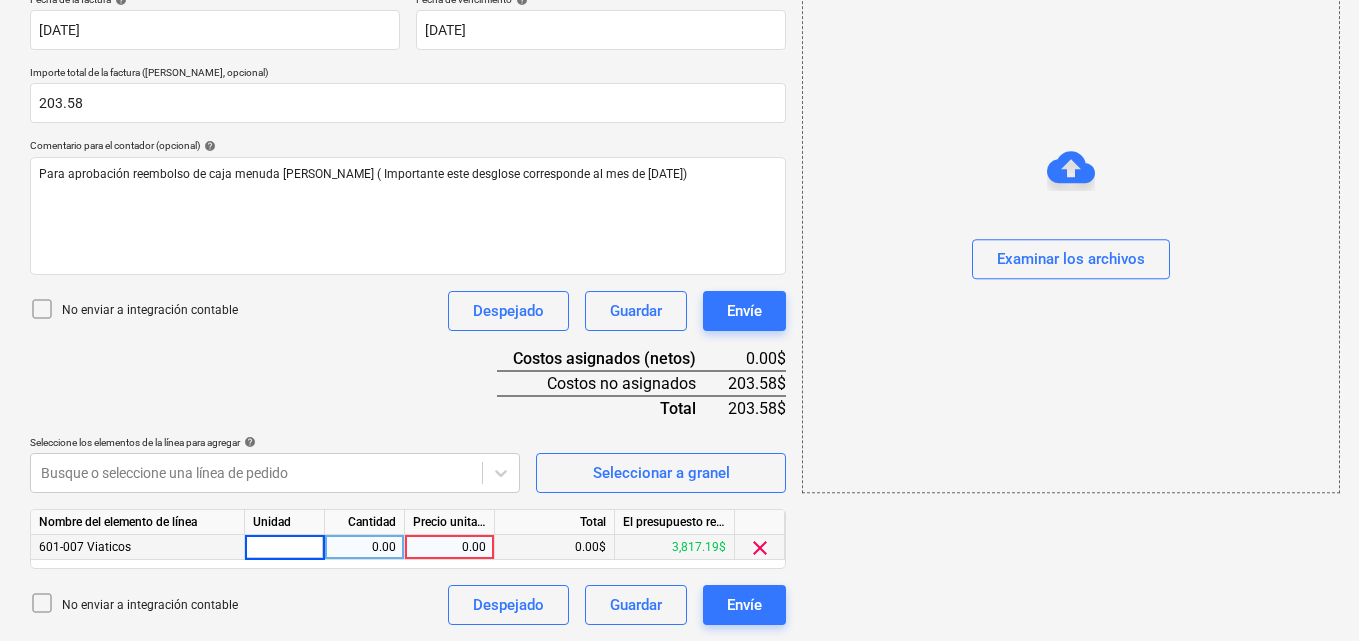 type on "1" 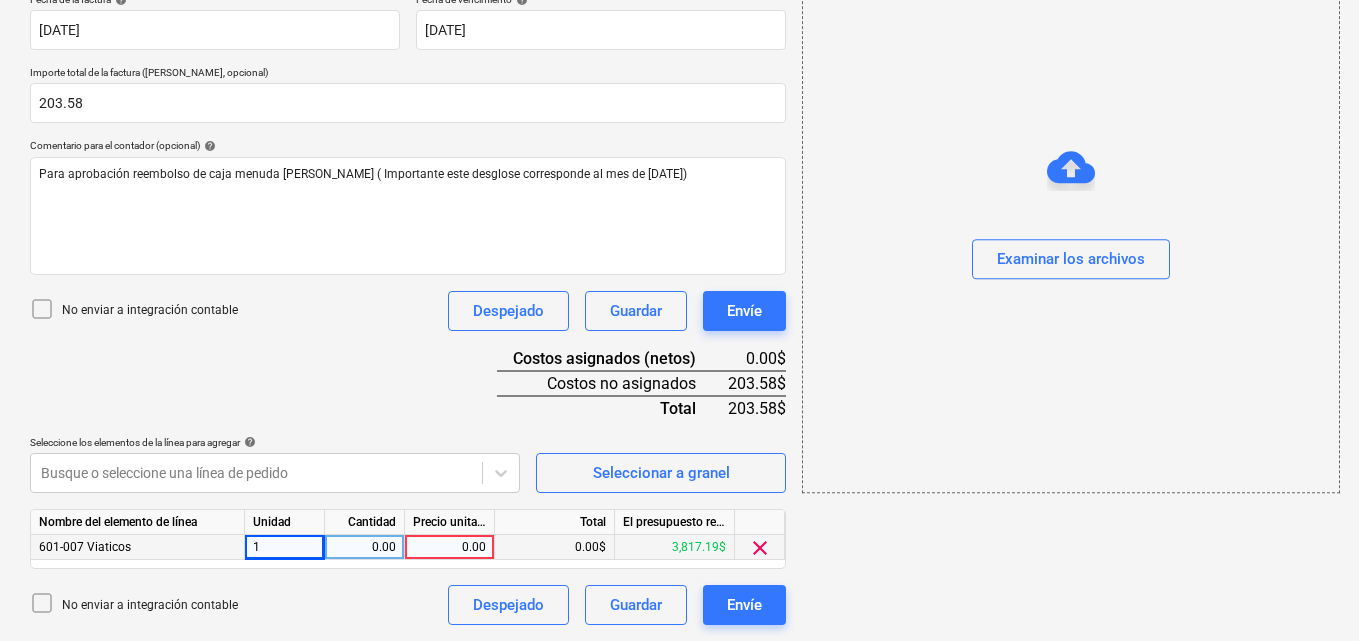 click on "0.00" at bounding box center (364, 547) 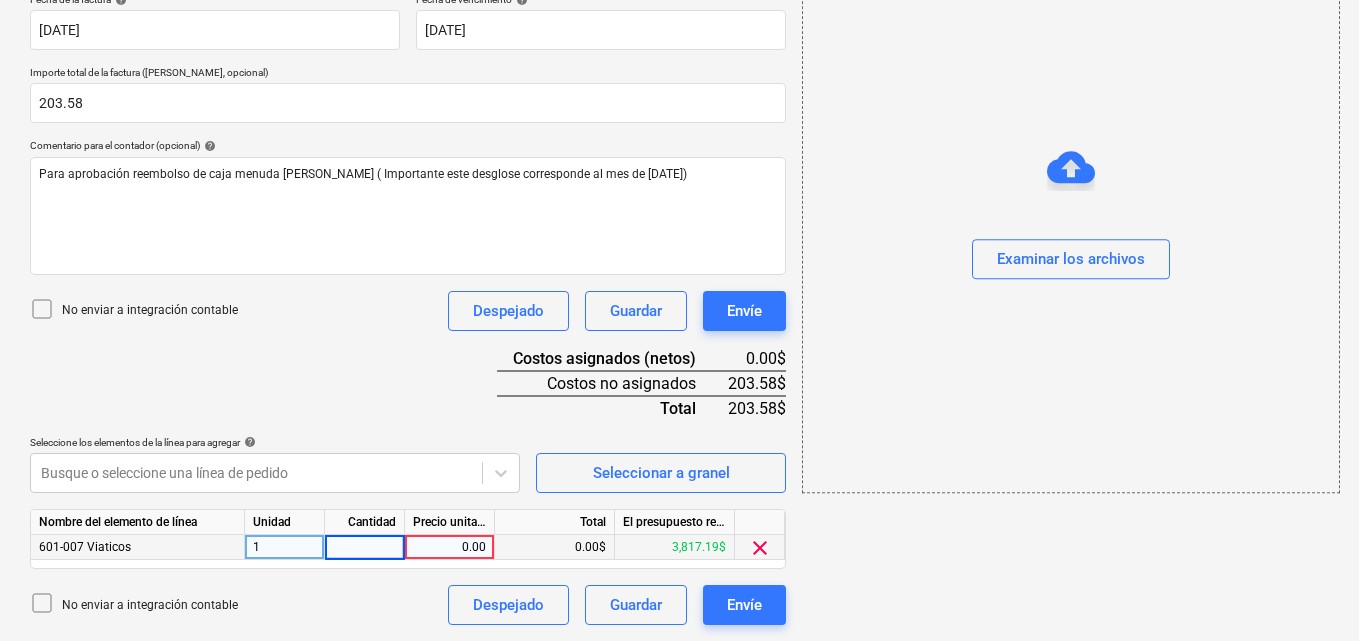 type on "1" 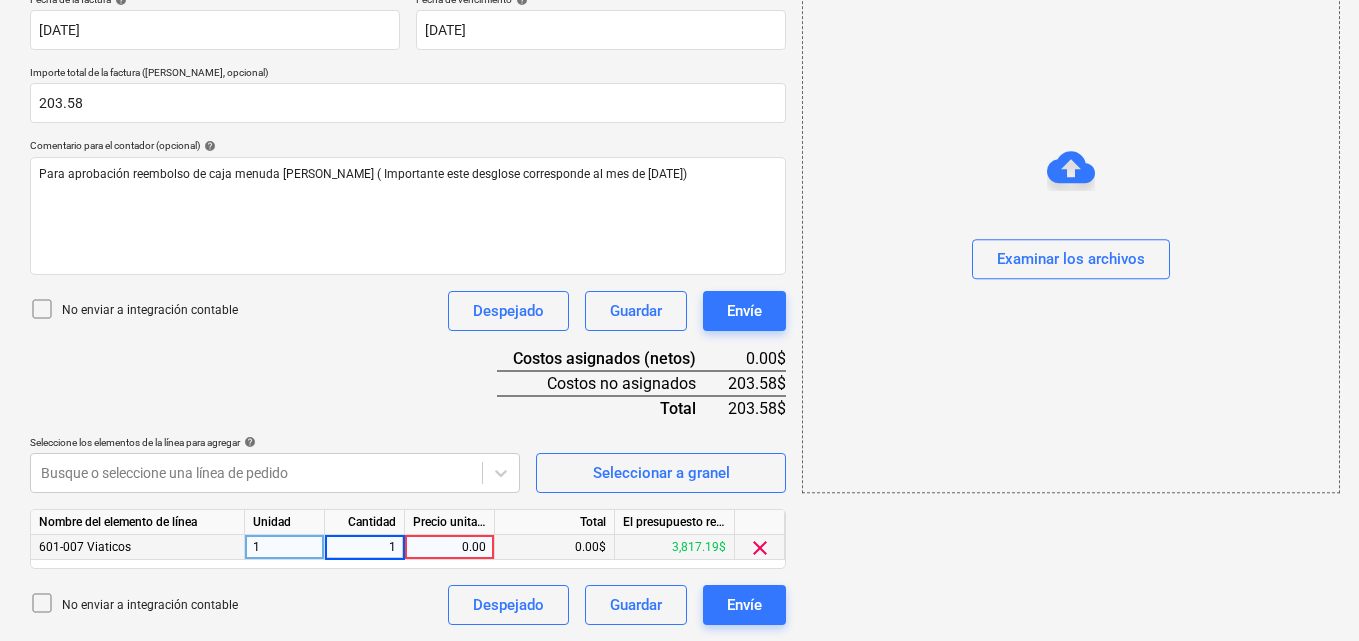 click on "0.00" at bounding box center [449, 547] 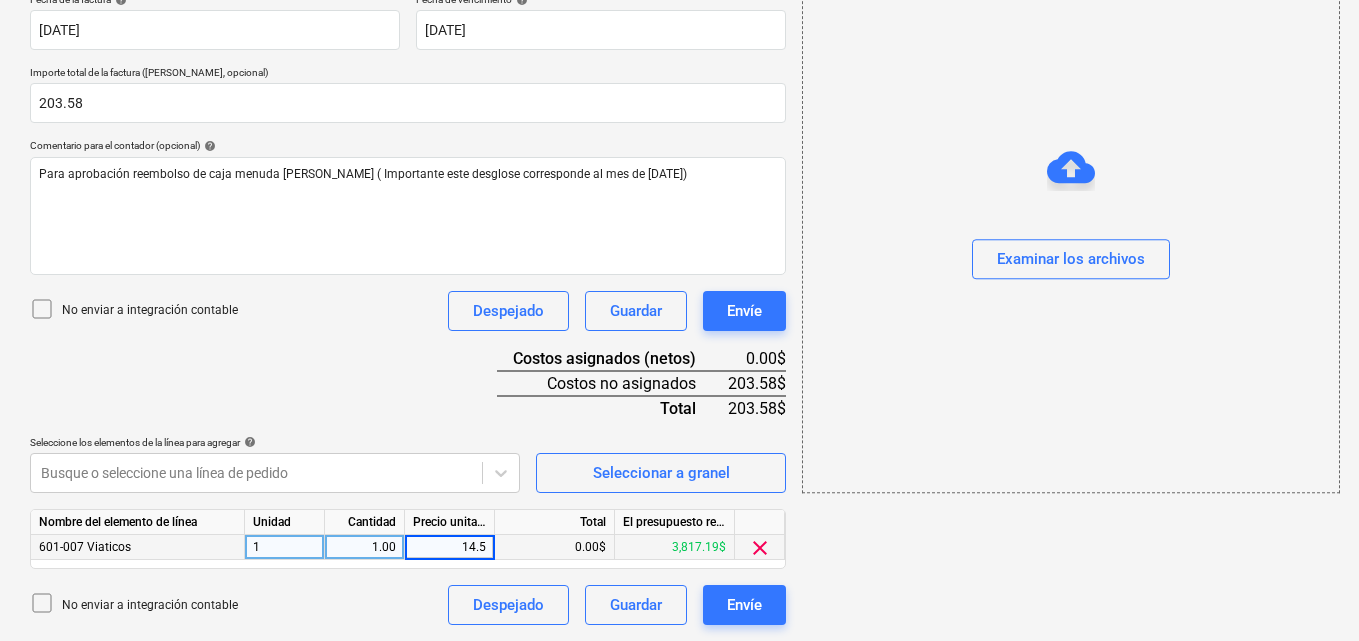 type on "14.58" 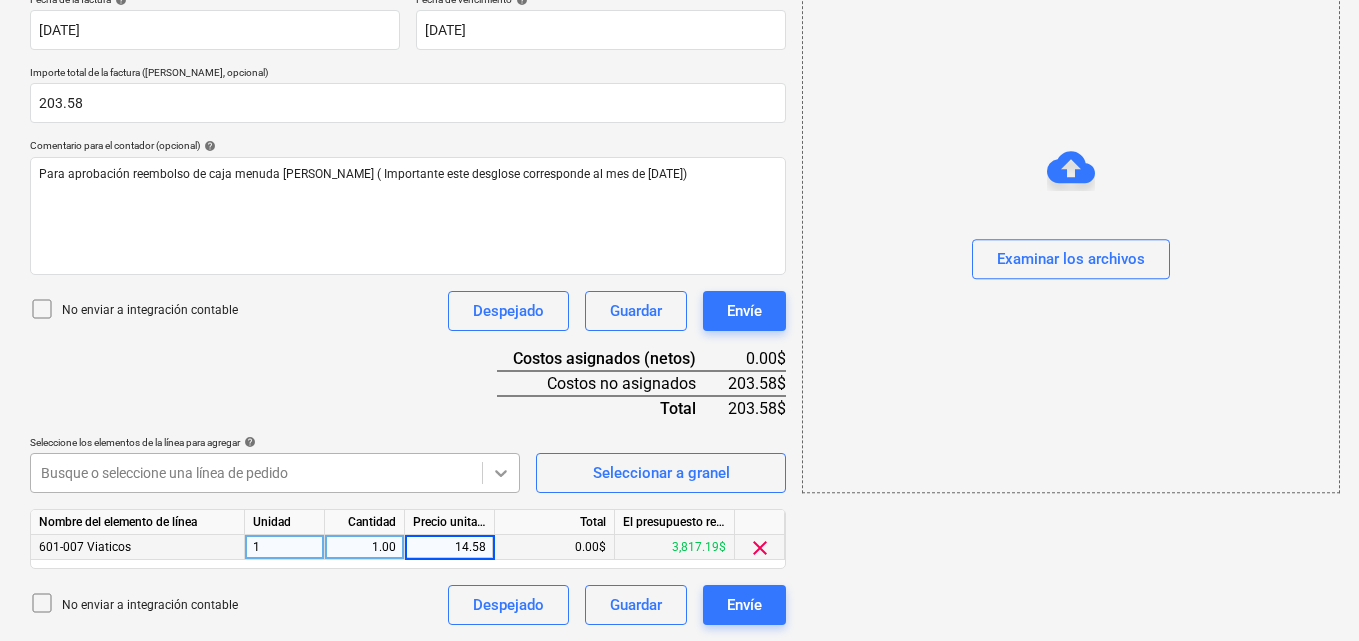 click 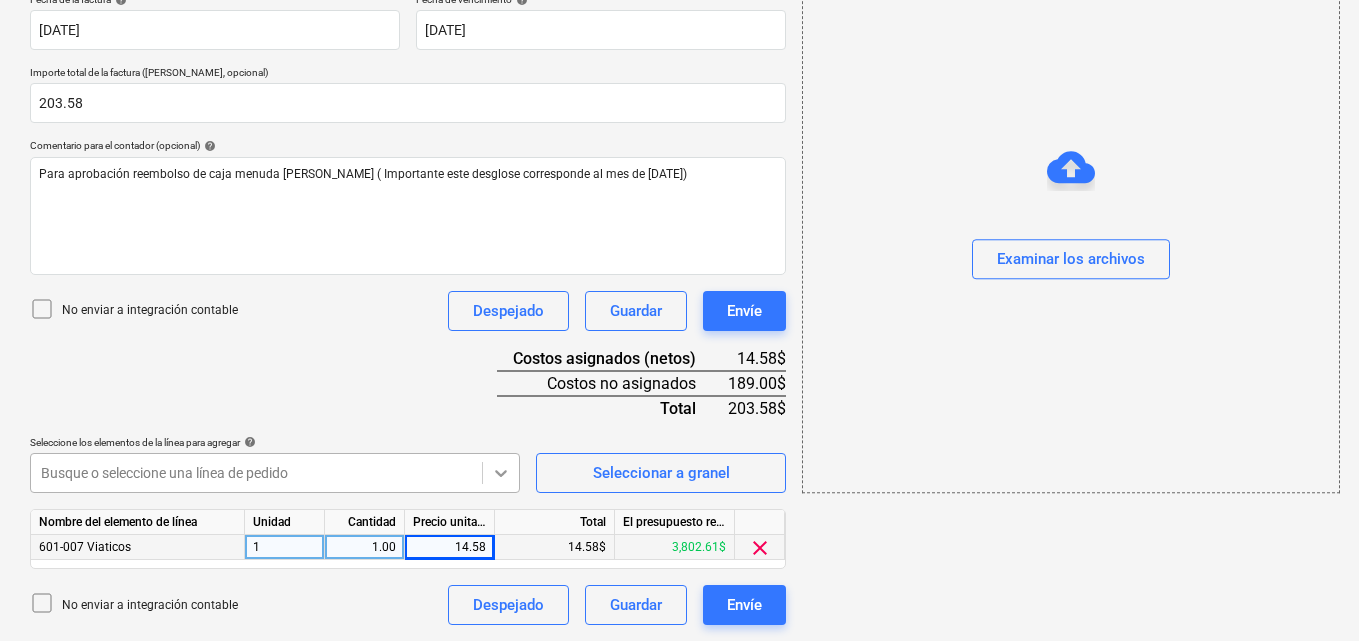 scroll, scrollTop: 555, scrollLeft: 0, axis: vertical 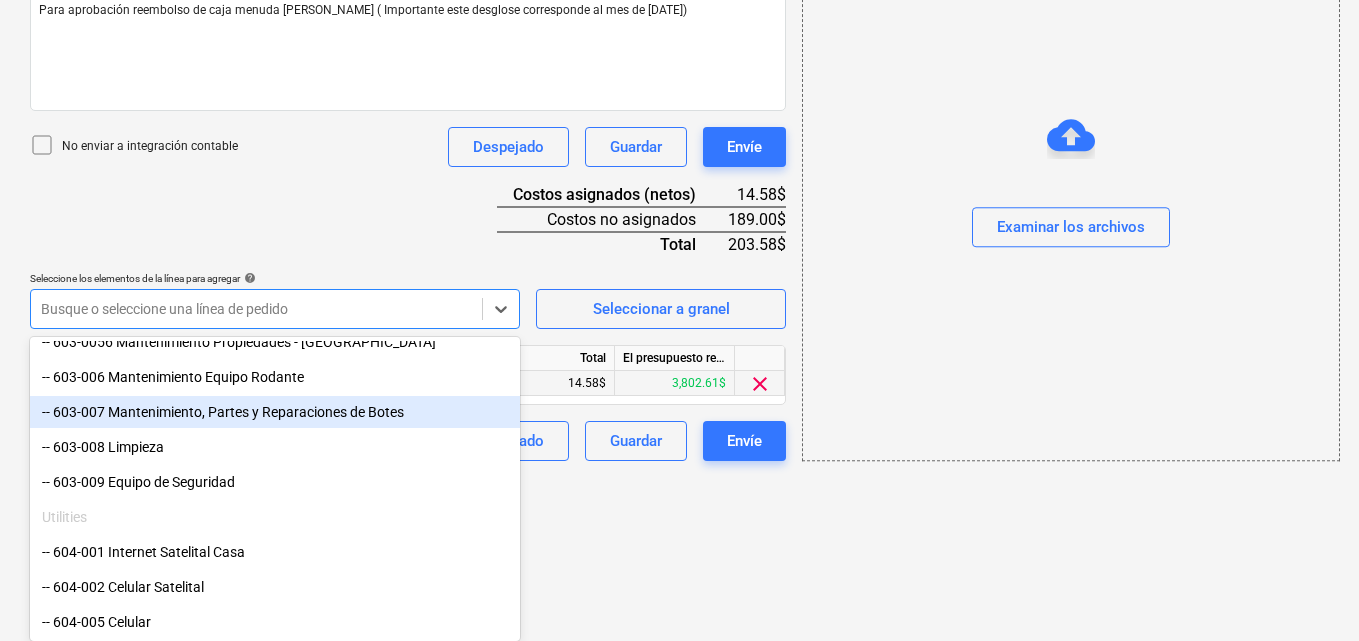 click on "--  603-007 Mantenimiento, Partes y Reparaciones de Botes" at bounding box center (275, 412) 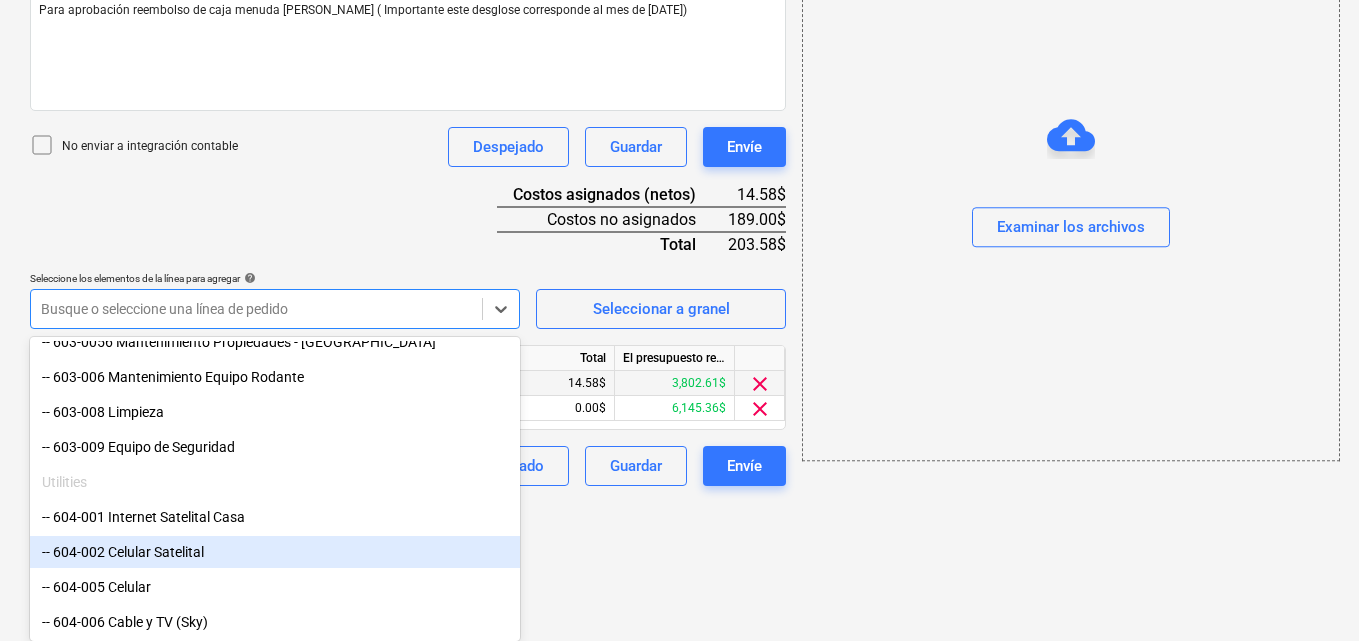 scroll, scrollTop: 416, scrollLeft: 0, axis: vertical 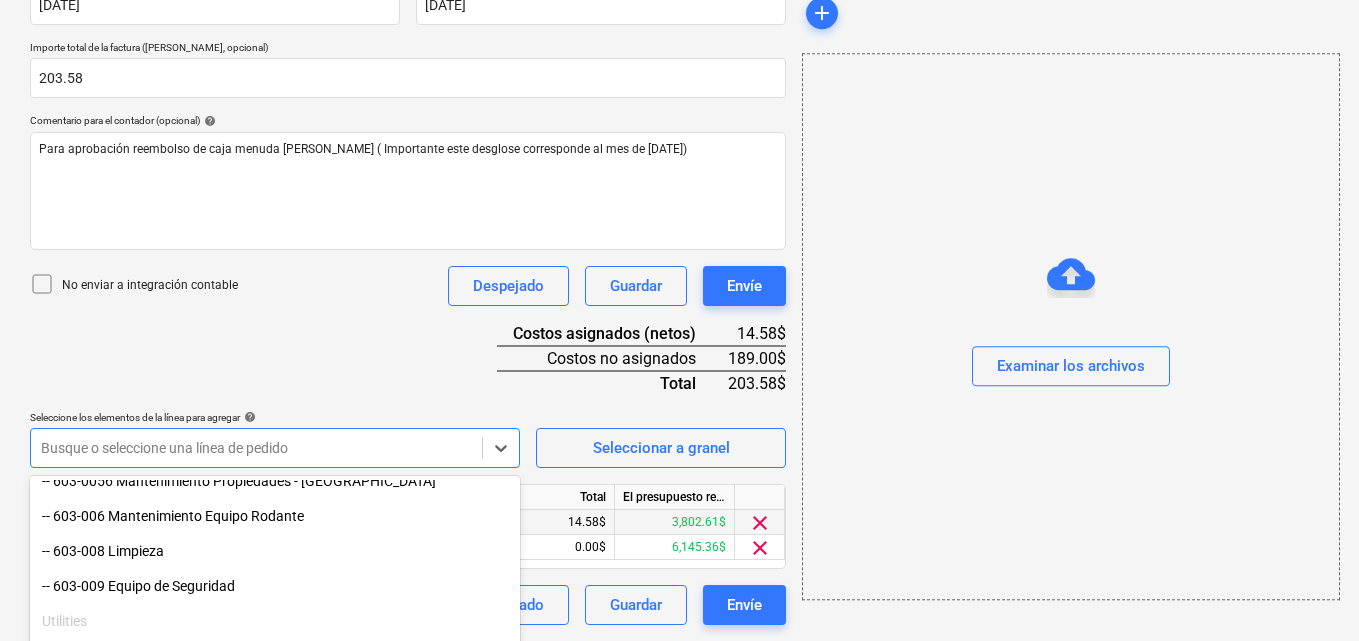 click on "Ventas Proyectos Contactos Compañía Bandeja de entrada 1 Aprobaciones format_size keyboard_arrow_down help search Busca en notifications 55 keyboard_arrow_down [PERSON_NAME] keyboard_arrow_down PLAYA EL SOL  Presupuesto Contrato principal RFQs Subcontratos Reporte de progreso Ordenes de compra Costos 3 Ingreso Archivos 2 Más keyboard_arrow_down Crear un nuevo documento Selecciona la compañía [PERSON_NAME]   Añade una nueva compañía Seleccione el tipo de documento help Otros gastos (recibo, mano de obra, etc.) Nombre del documento help Desglose caja [PERSON_NAME] número de factura  (opcional) help Fecha de la factura help [DATE] 18.07.2025 Press the down arrow key to interact with the calendar and
select a date. Press the question mark key to get the keyboard shortcuts for changing dates. Fecha de vencimiento help [DATE] 18.07.2025 Importe total de la factura (coste neto, opcional) 203.58 Comentario para el contador (opcional) help No enviar a integración contable Despejado Envíe" at bounding box center (679, -96) 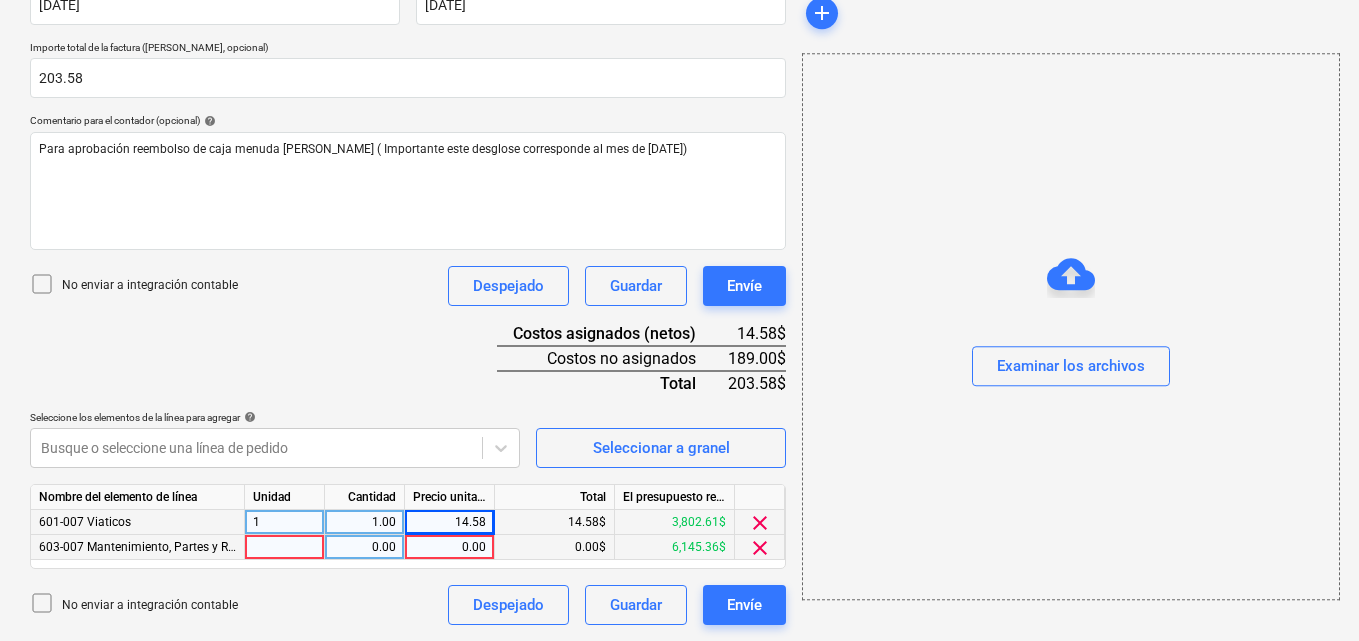 click at bounding box center [285, 547] 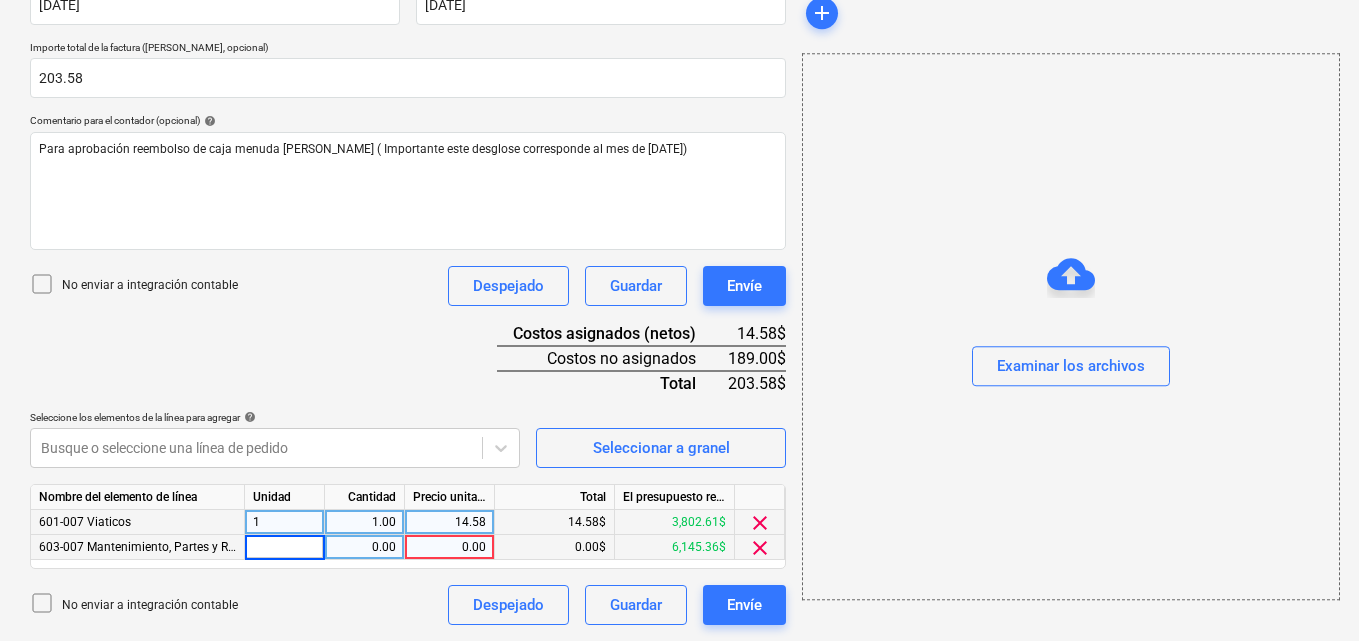 type on "1" 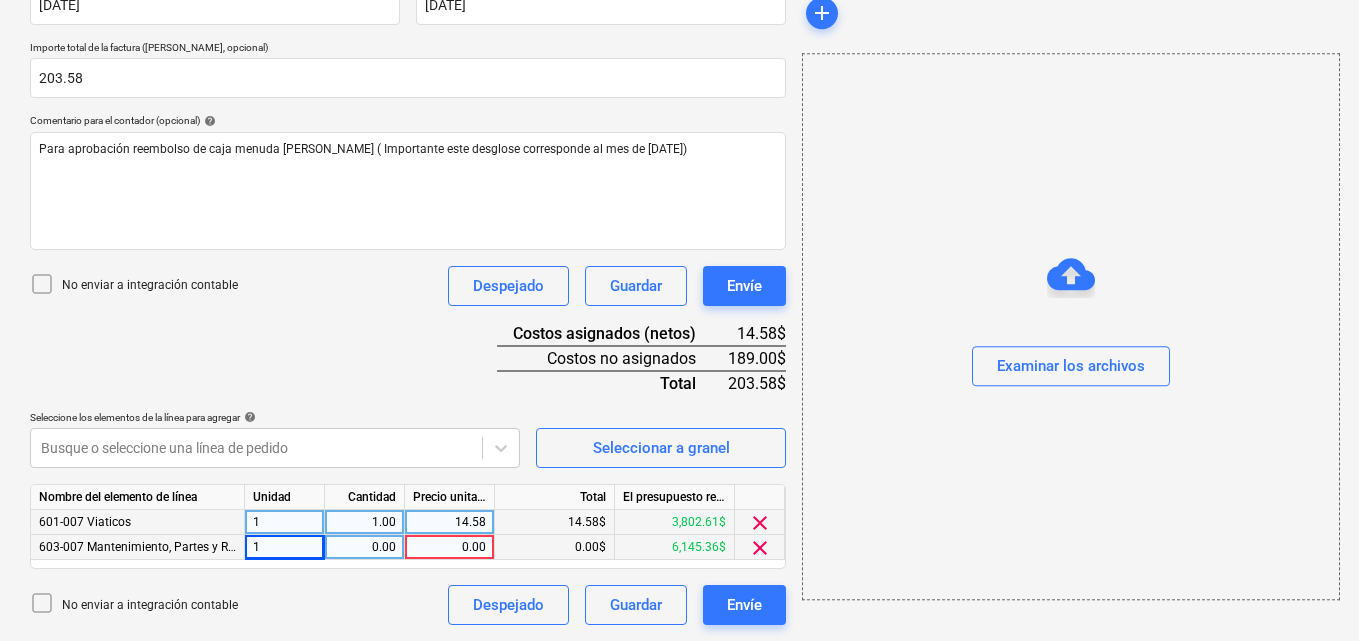 click on "0.00" at bounding box center [364, 547] 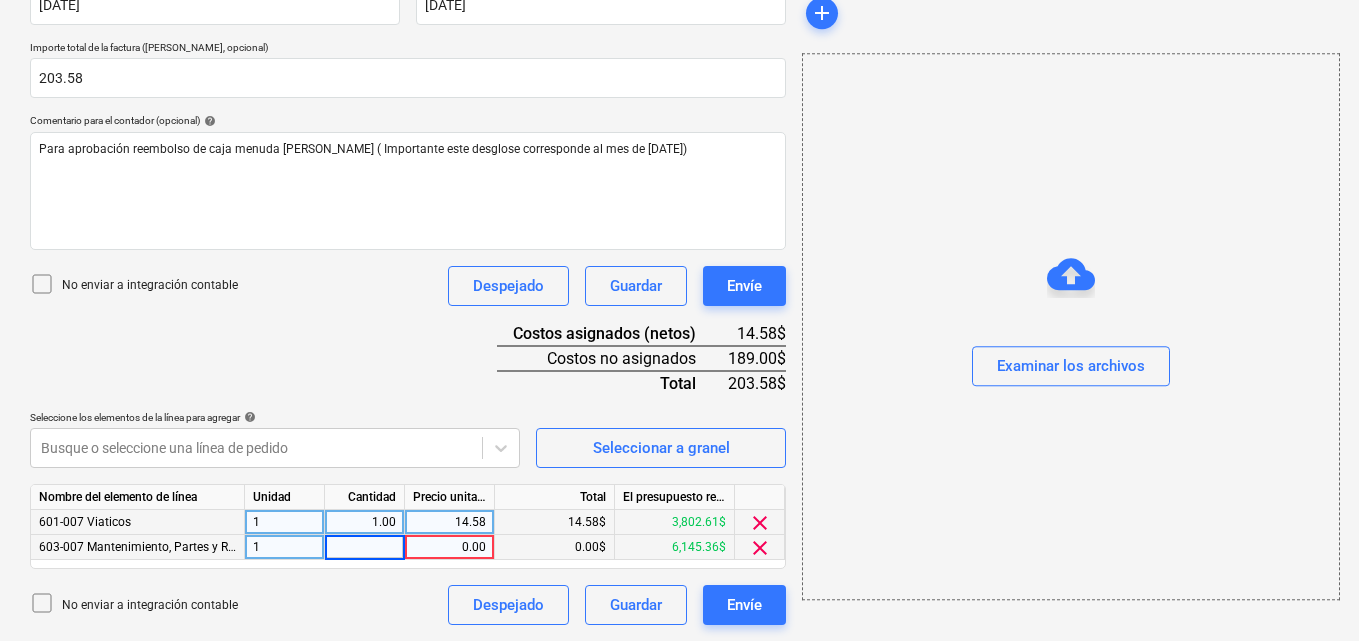 type on "1" 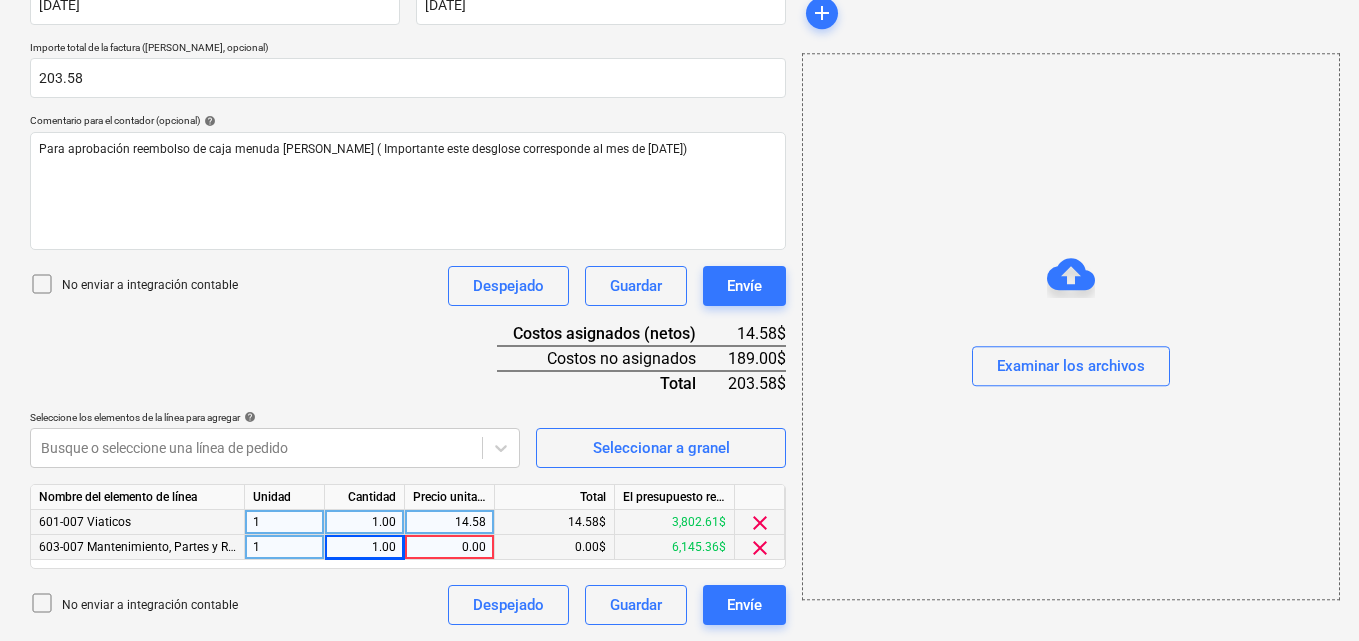 click on "0.00" at bounding box center (449, 547) 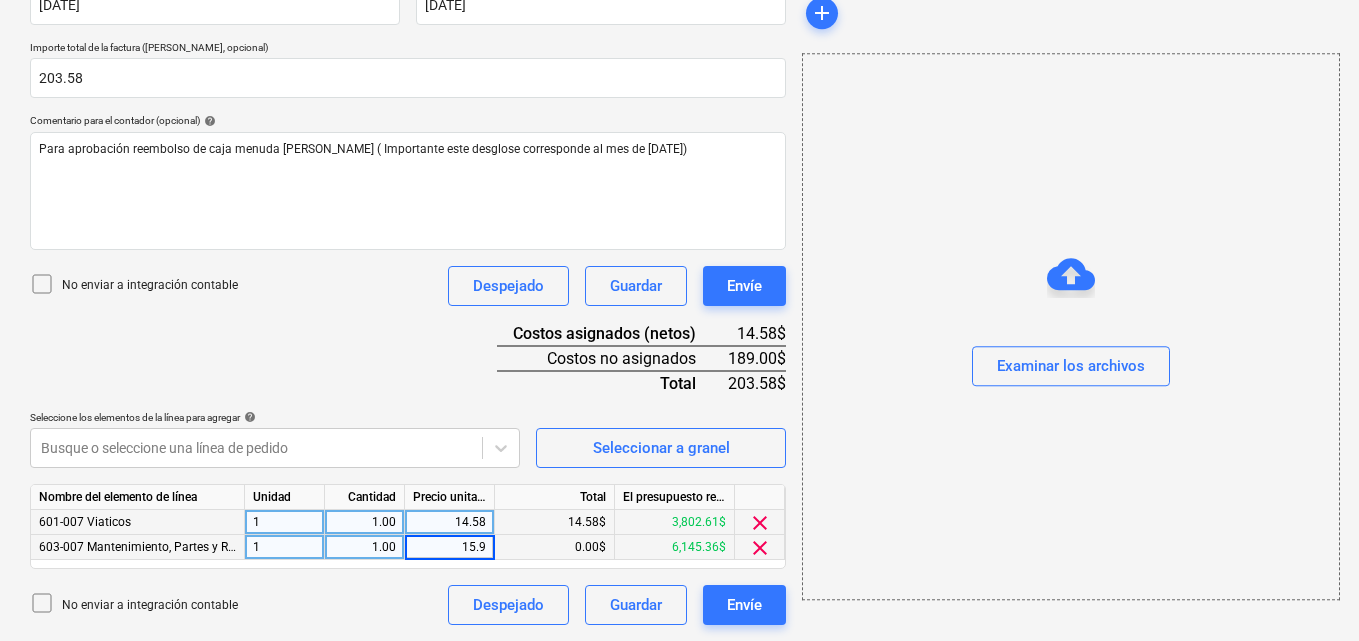 type on "15.95" 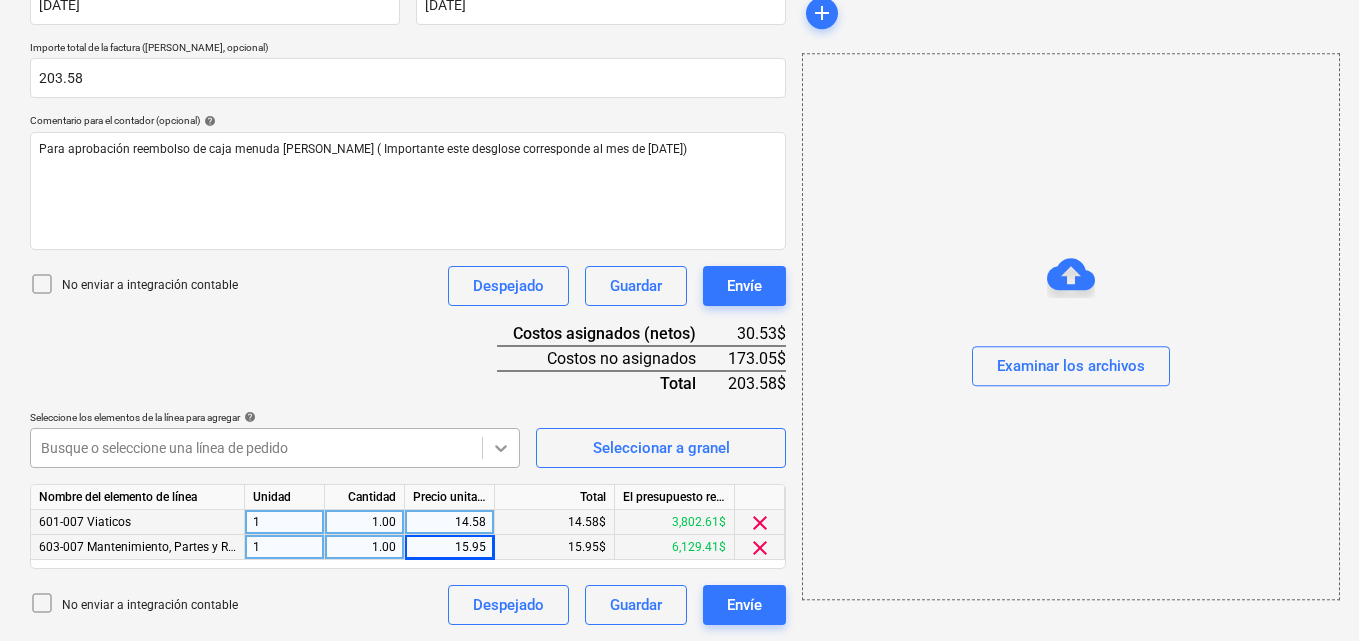 click 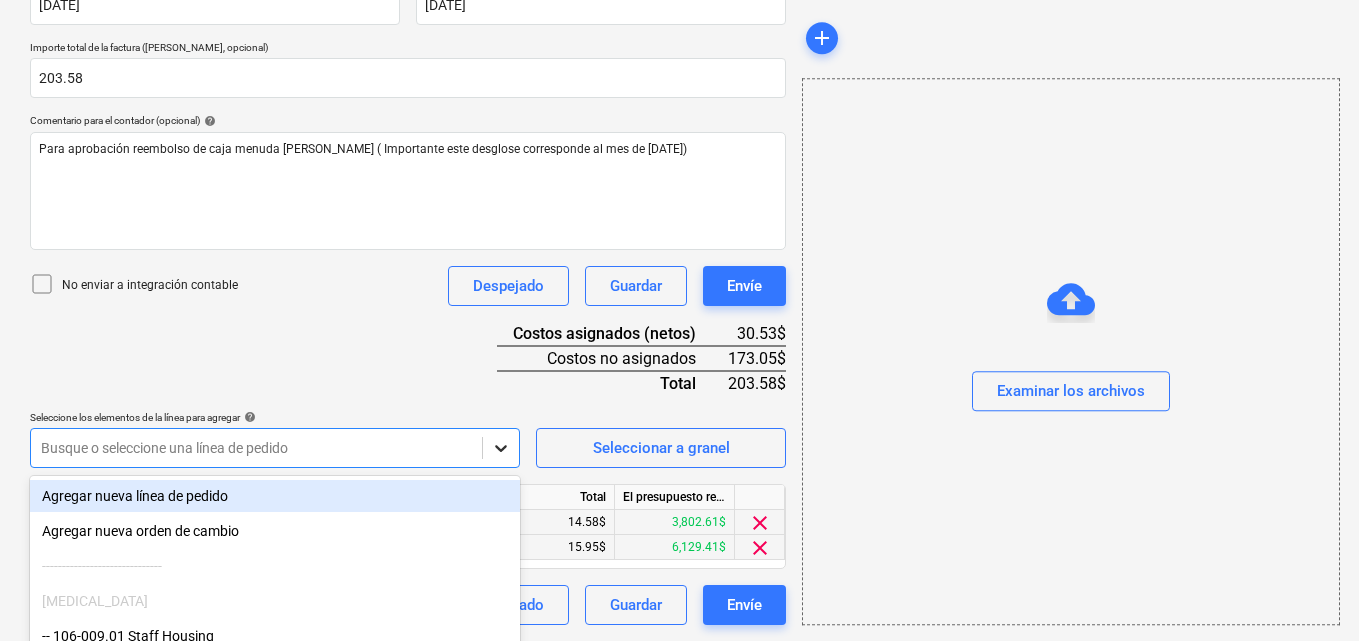 scroll, scrollTop: 555, scrollLeft: 0, axis: vertical 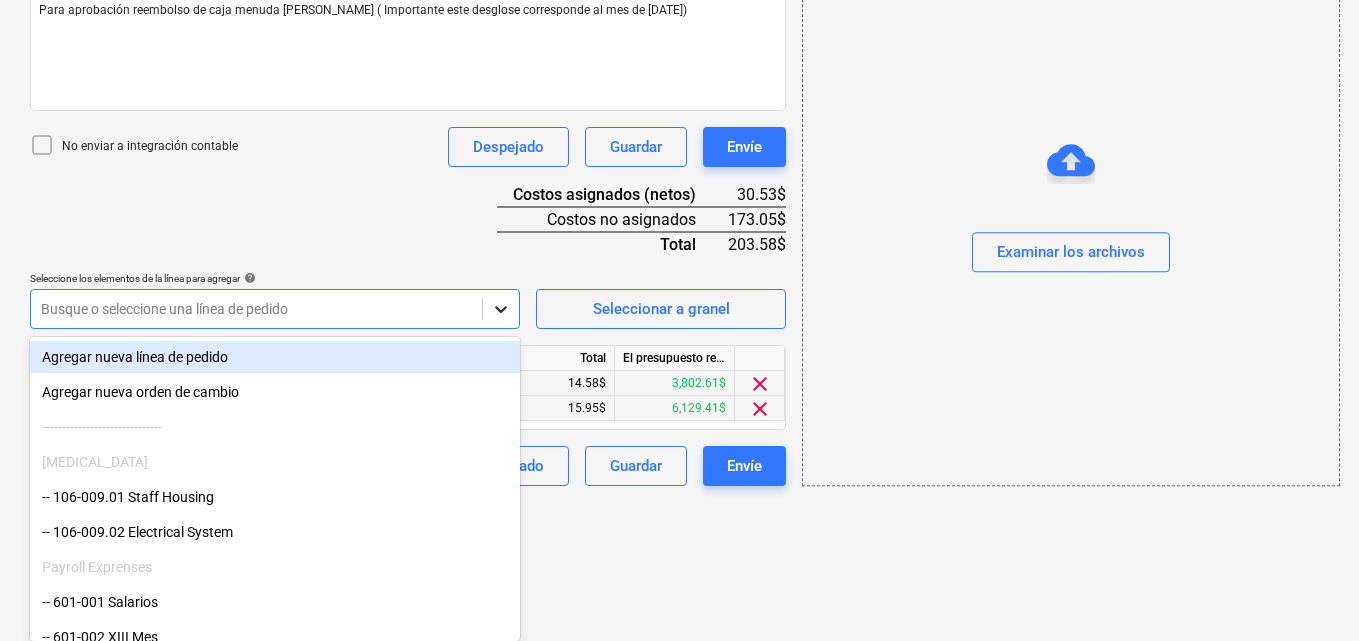 click on "Ventas Proyectos Contactos Compañía Bandeja de entrada 1 Aprobaciones format_size keyboard_arrow_down help search Busca en notifications 55 keyboard_arrow_down [PERSON_NAME] keyboard_arrow_down PLAYA EL SOL  Presupuesto Contrato principal RFQs Subcontratos Reporte de progreso Ordenes de compra Costos 3 Ingreso Archivos 2 Más keyboard_arrow_down Crear un nuevo documento Selecciona la compañía [PERSON_NAME]   Añade una nueva compañía Seleccione el tipo de documento help Otros gastos (recibo, mano de obra, etc.) Nombre del documento help Desglose caja [PERSON_NAME] número de factura  (opcional) help Fecha de la factura help [DATE] 18.07.2025 Press the down arrow key to interact with the calendar and
select a date. Press the question mark key to get the keyboard shortcuts for changing dates. Fecha de vencimiento help [DATE] 18.07.2025 Press the down arrow key to interact with the calendar and
select a date. Press the question mark key to get the keyboard shortcuts for changing dates. 1 1" at bounding box center (679, -235) 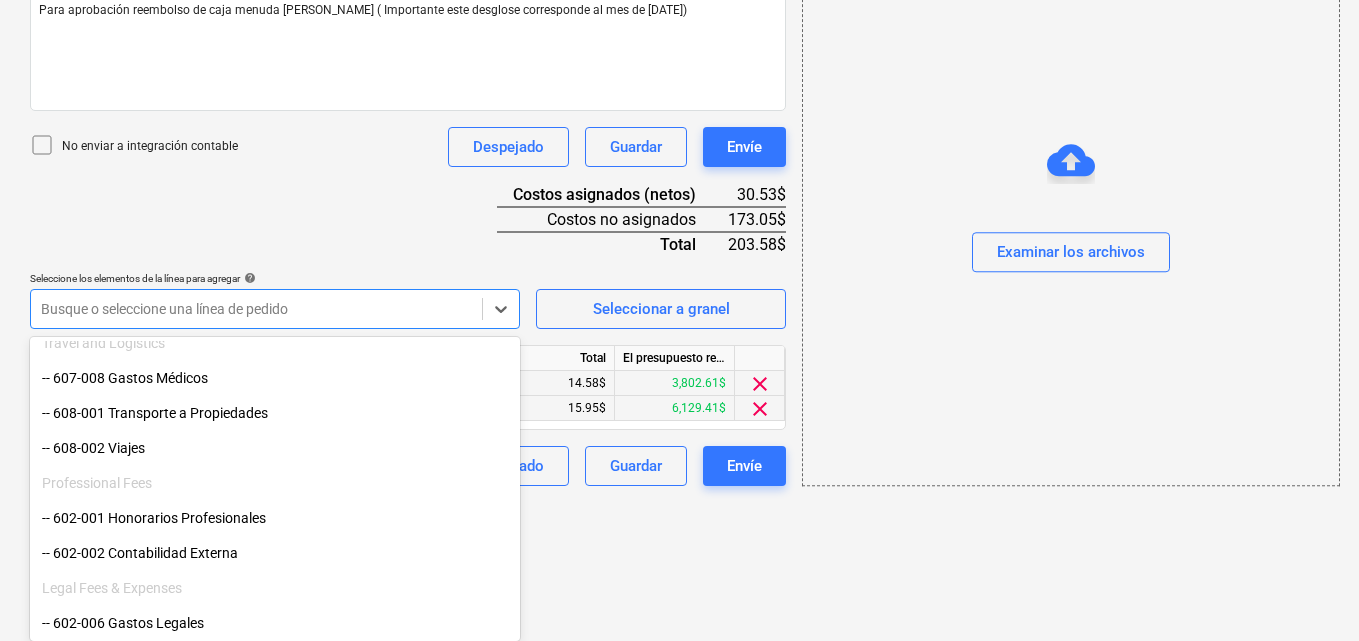 scroll, scrollTop: 400, scrollLeft: 0, axis: vertical 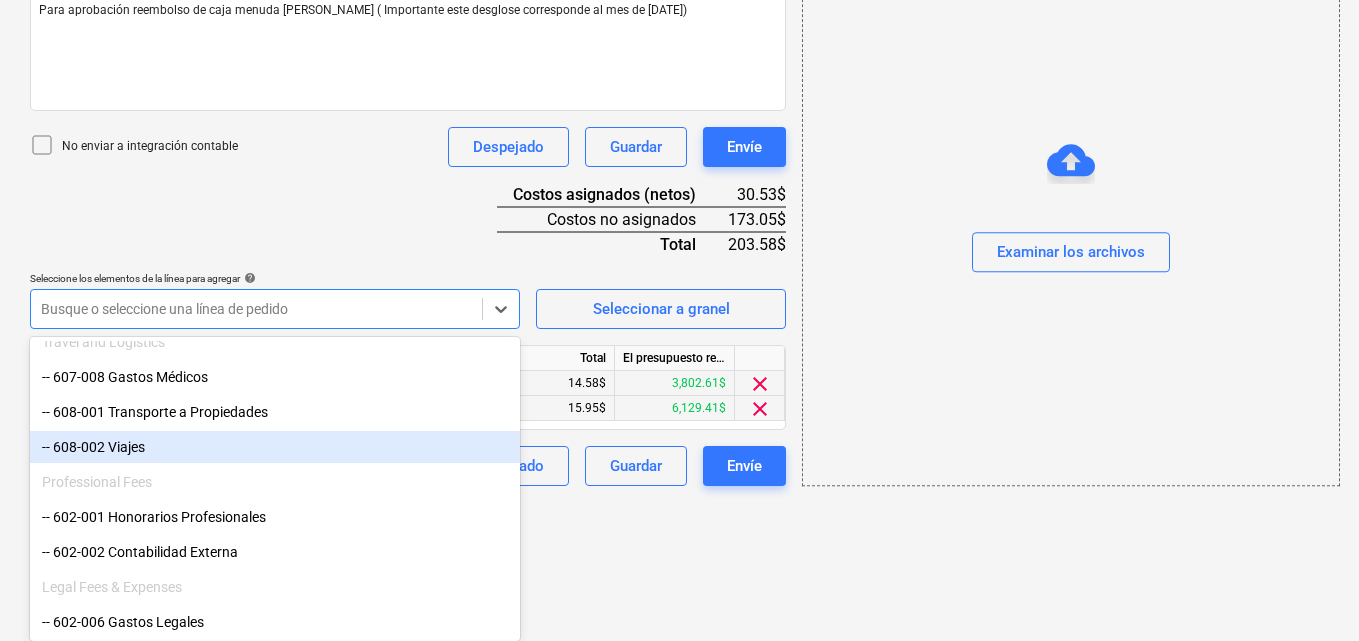 click on "--  608-002 Viajes" at bounding box center [275, 447] 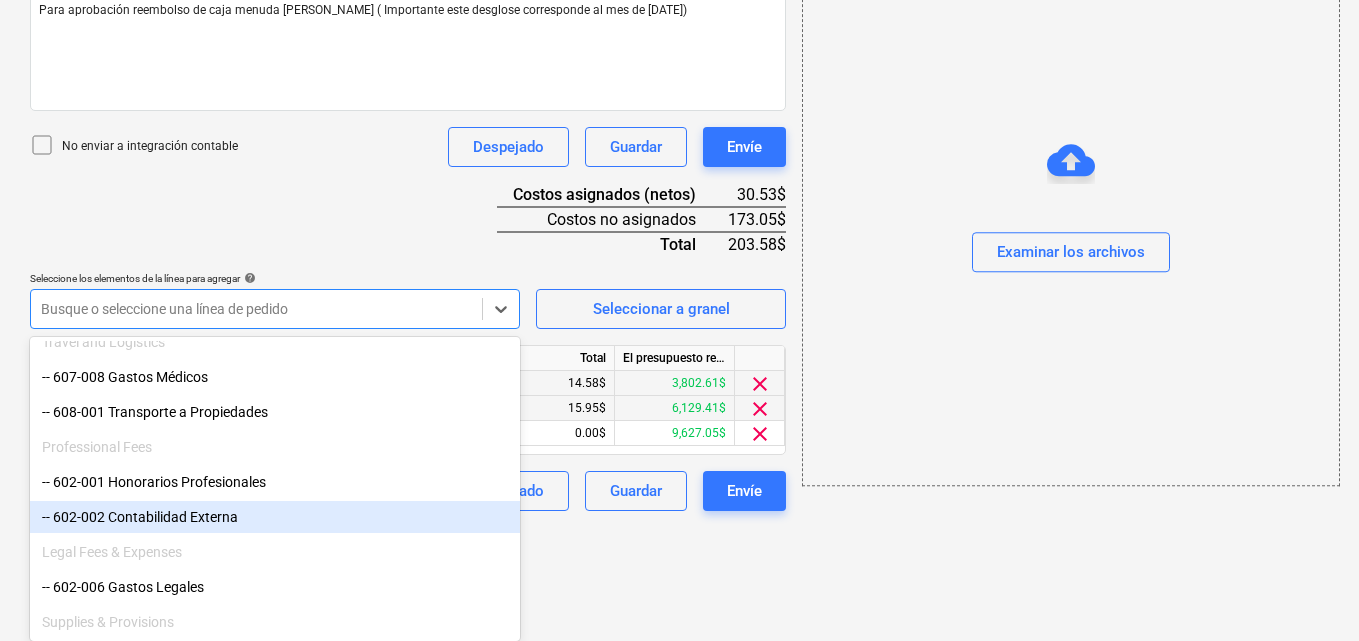 scroll, scrollTop: 441, scrollLeft: 0, axis: vertical 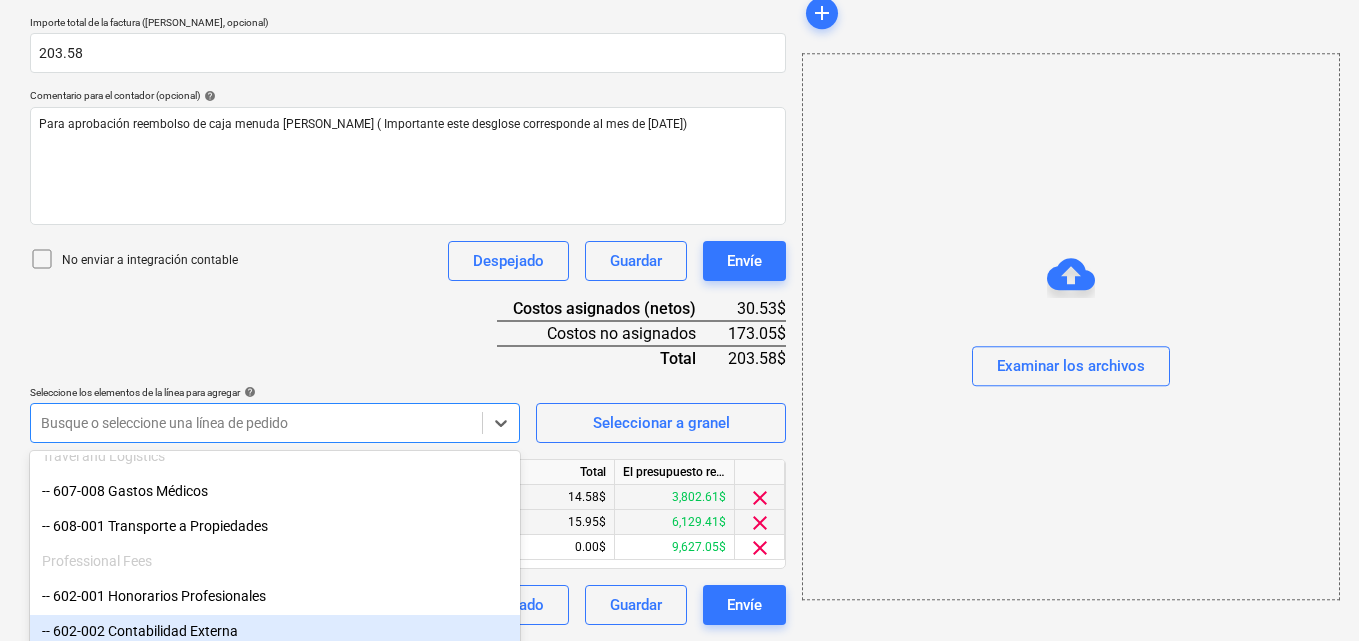 click on "Ventas Proyectos Contactos Compañía Bandeja de entrada 1 Aprobaciones format_size keyboard_arrow_down help search Busca en notifications 55 keyboard_arrow_down [PERSON_NAME] keyboard_arrow_down PLAYA EL SOL  Presupuesto Contrato principal RFQs Subcontratos Reporte de progreso Ordenes de compra Costos 3 Ingreso Archivos 2 Más keyboard_arrow_down Crear un nuevo documento Selecciona la compañía [PERSON_NAME]   Añade una nueva compañía Seleccione el tipo de documento help Otros gastos (recibo, mano de obra, etc.) Nombre del documento help Desglose caja [PERSON_NAME] número de factura  (opcional) help Fecha de la factura help [DATE] 18.07.2025 Press the down arrow key to interact with the calendar and
select a date. Press the question mark key to get the keyboard shortcuts for changing dates. Fecha de vencimiento help [DATE] 18.07.2025 Importe total de la factura (coste neto, opcional) 203.58 Comentario para el contador (opcional) help No enviar a integración contable Despejado Envíe" at bounding box center (679, -121) 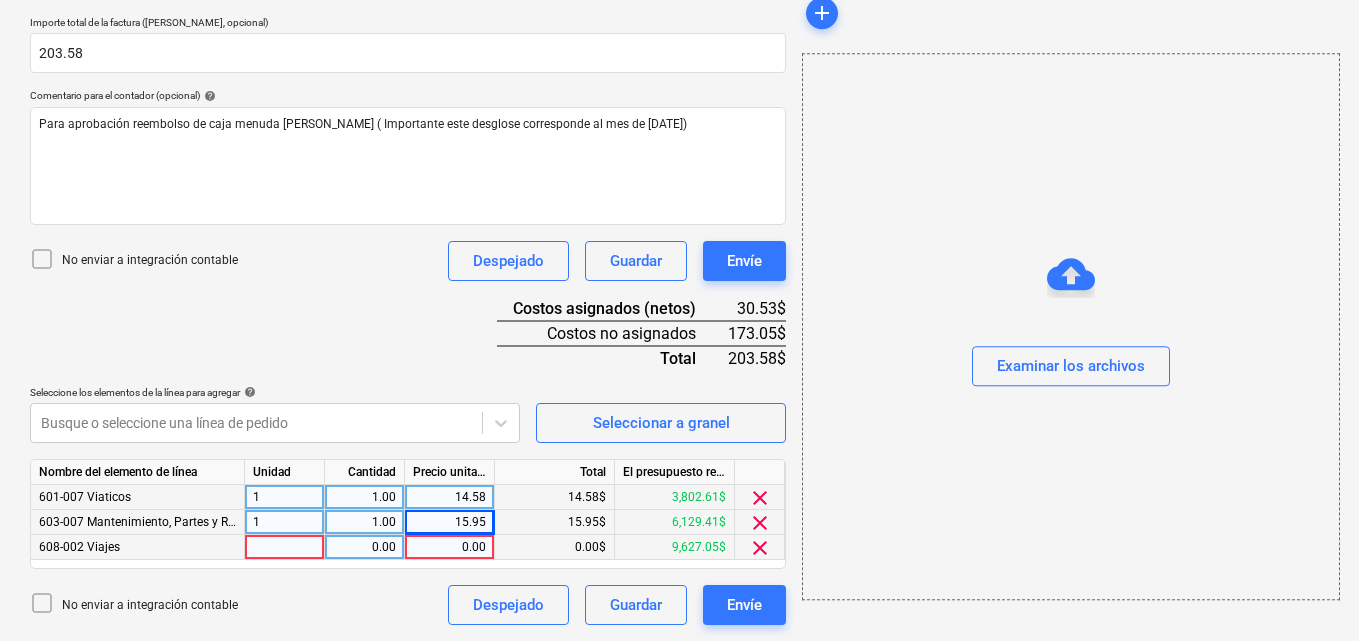 click at bounding box center (285, 547) 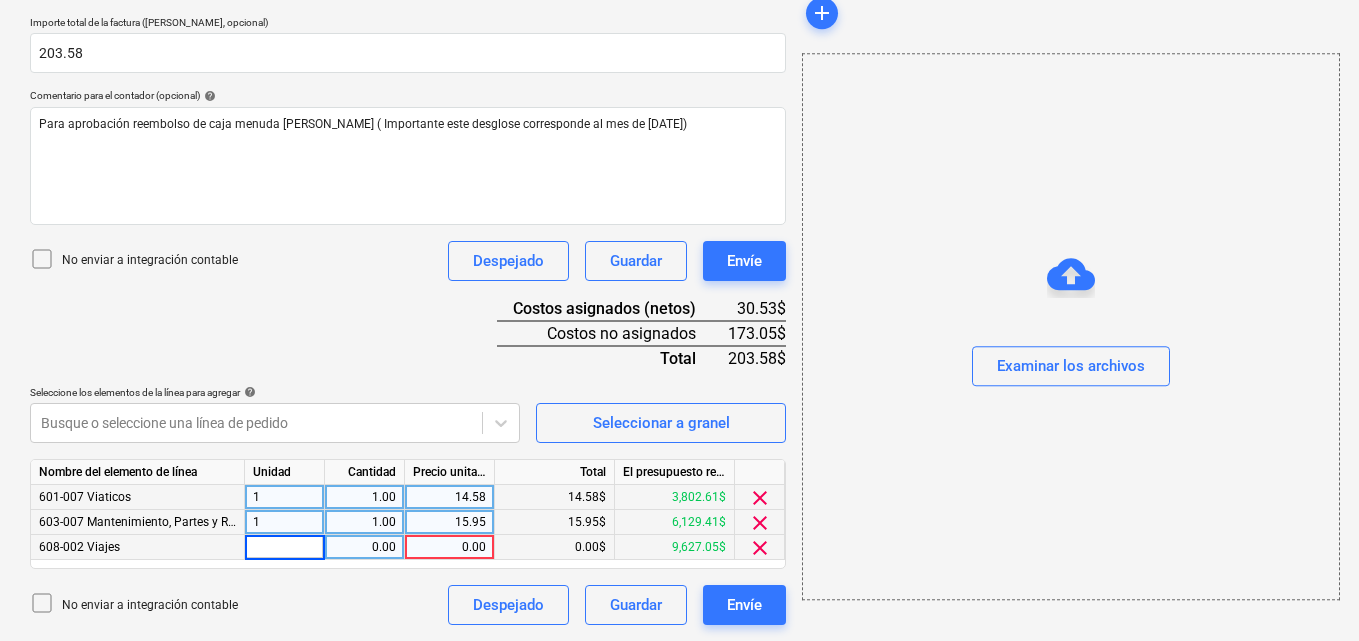type on "1" 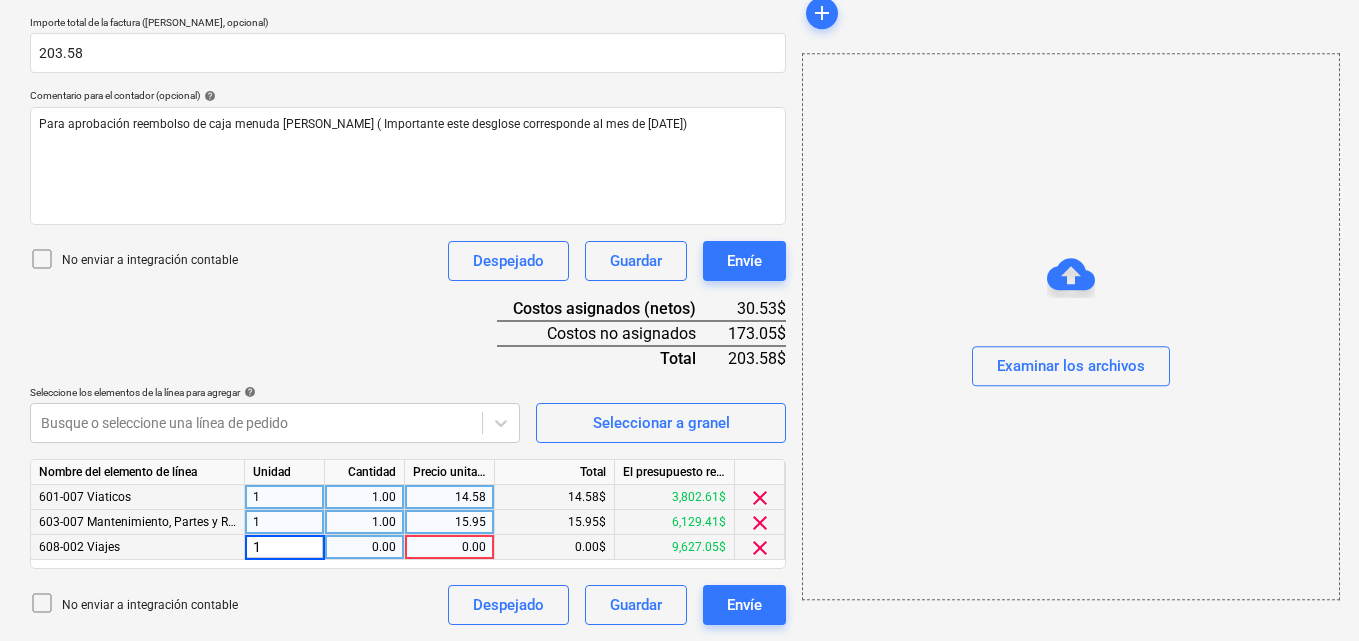 click on "0.00" at bounding box center (364, 547) 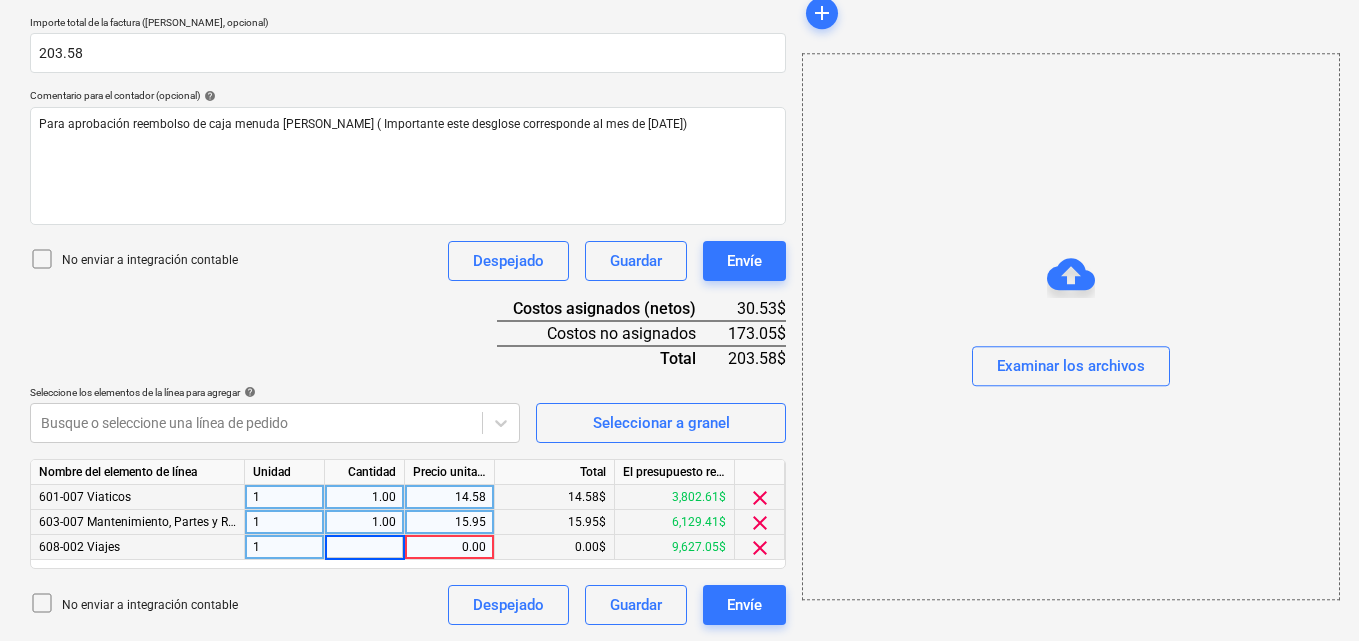 type on "1" 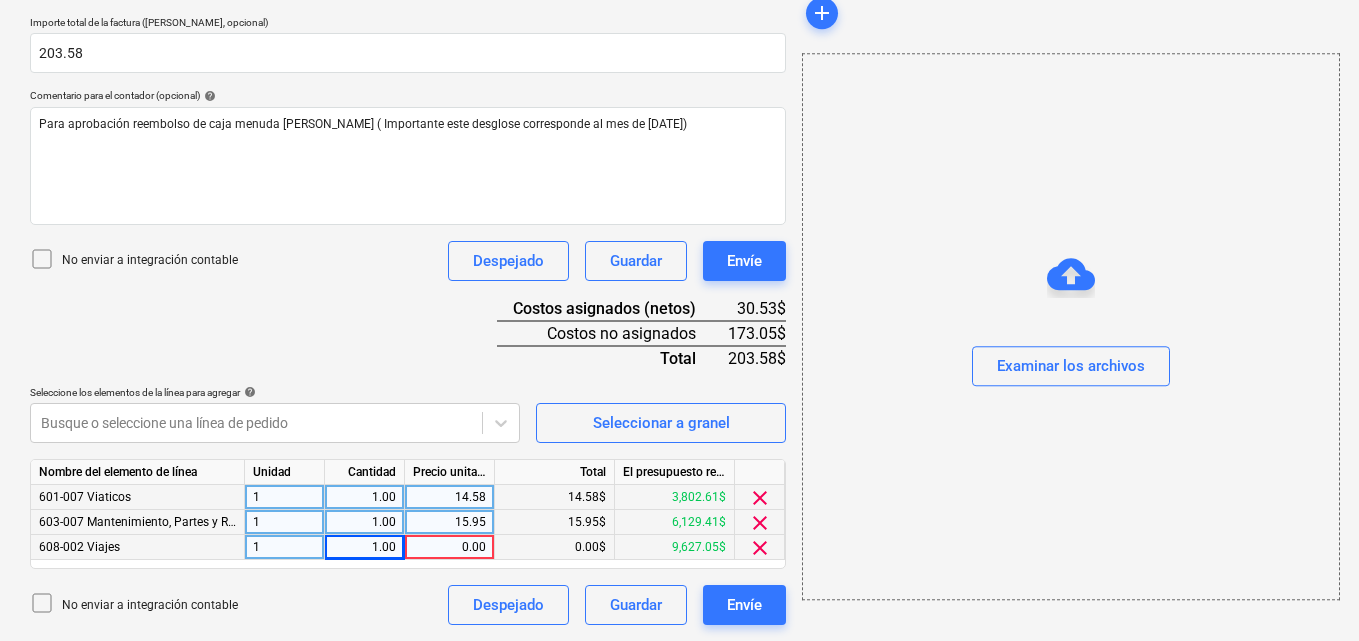 click on "0.00" at bounding box center (449, 547) 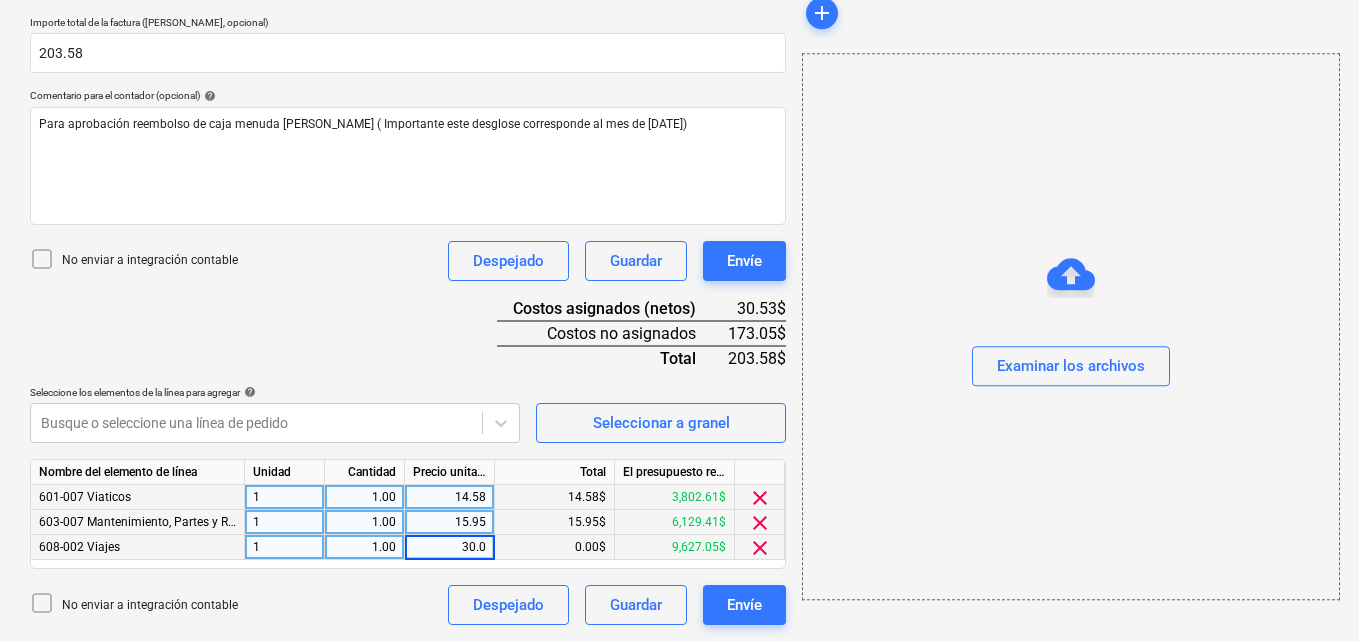 type on "30.00" 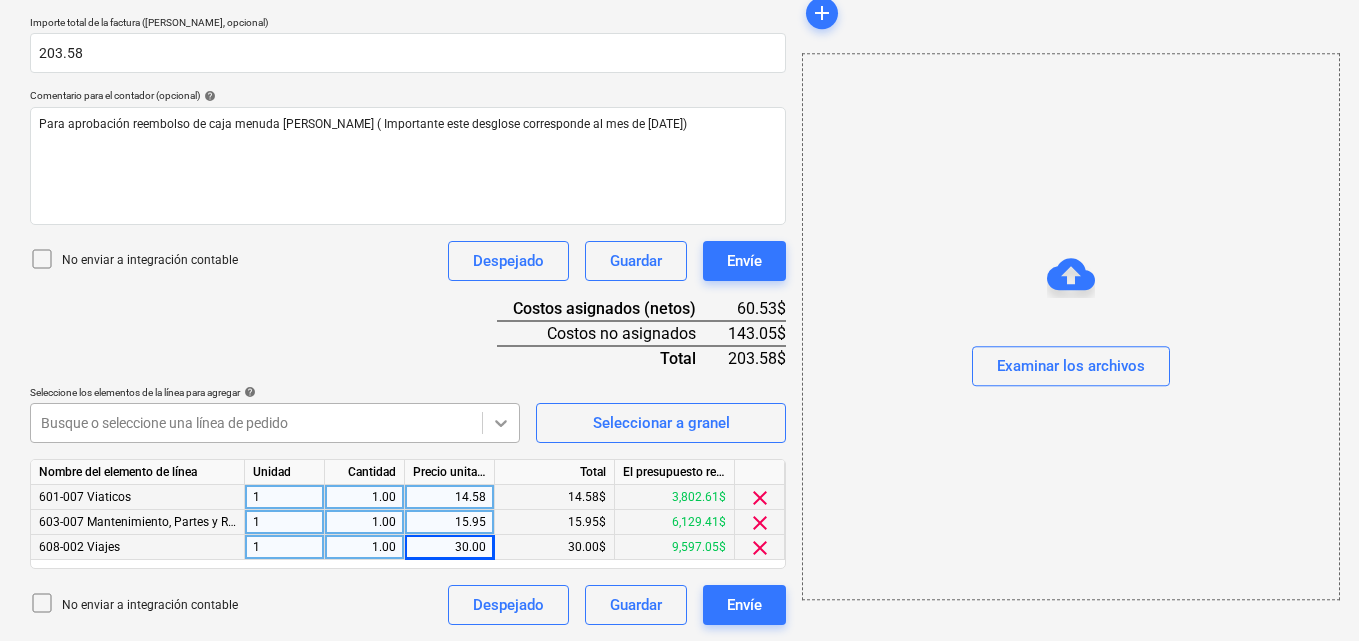 click 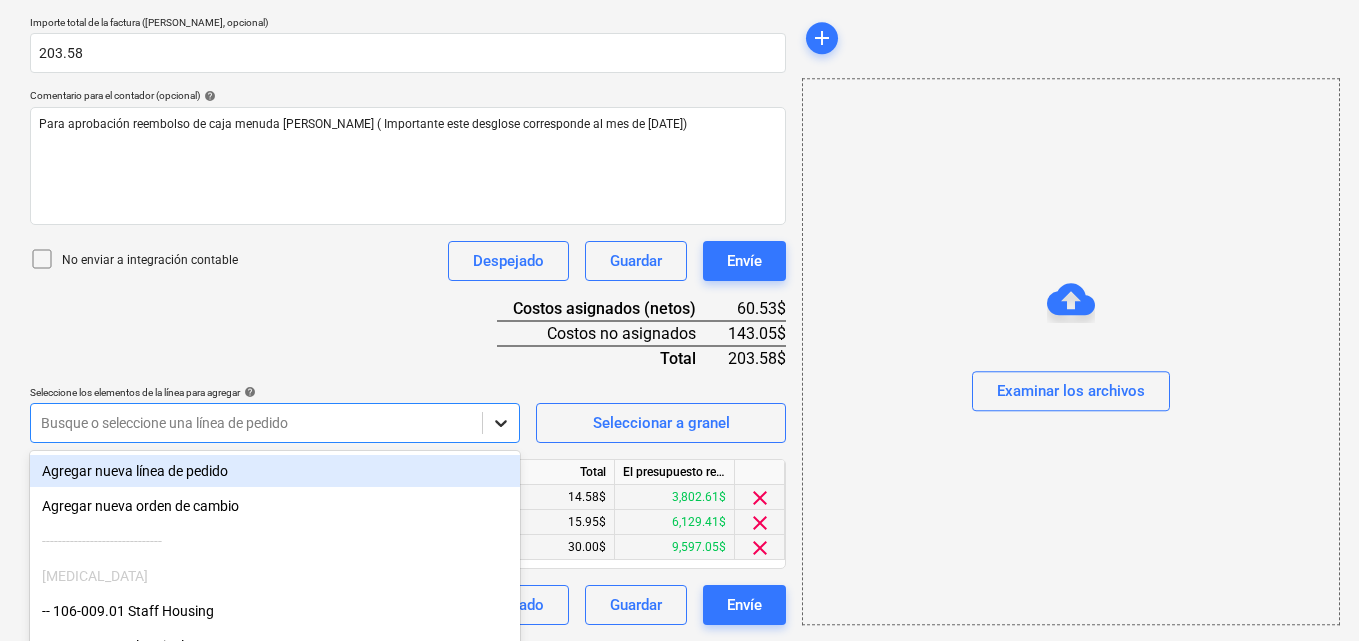 click on "Ventas Proyectos Contactos Compañía Bandeja de entrada 1 Aprobaciones format_size keyboard_arrow_down help search Busca en notifications 55 keyboard_arrow_down [PERSON_NAME] keyboard_arrow_down PLAYA EL SOL  Presupuesto Contrato principal RFQs Subcontratos Reporte de progreso Ordenes de compra Costos 3 Ingreso Archivos 2 Más keyboard_arrow_down Crear un nuevo documento Selecciona la compañía [PERSON_NAME]   Añade una nueva compañía Seleccione el tipo de documento help Otros gastos (recibo, mano de obra, etc.) Nombre del documento help Desglose caja [PERSON_NAME] número de factura  (opcional) help Fecha de la factura help [DATE] 18.07.2025 Press the down arrow key to interact with the calendar and
select a date. Press the question mark key to get the keyboard shortcuts for changing dates. Fecha de vencimiento help [DATE] 18.07.2025 Press the down arrow key to interact with the calendar and
select a date. Press the question mark key to get the keyboard shortcuts for changing dates. 1 1" at bounding box center [679, -121] 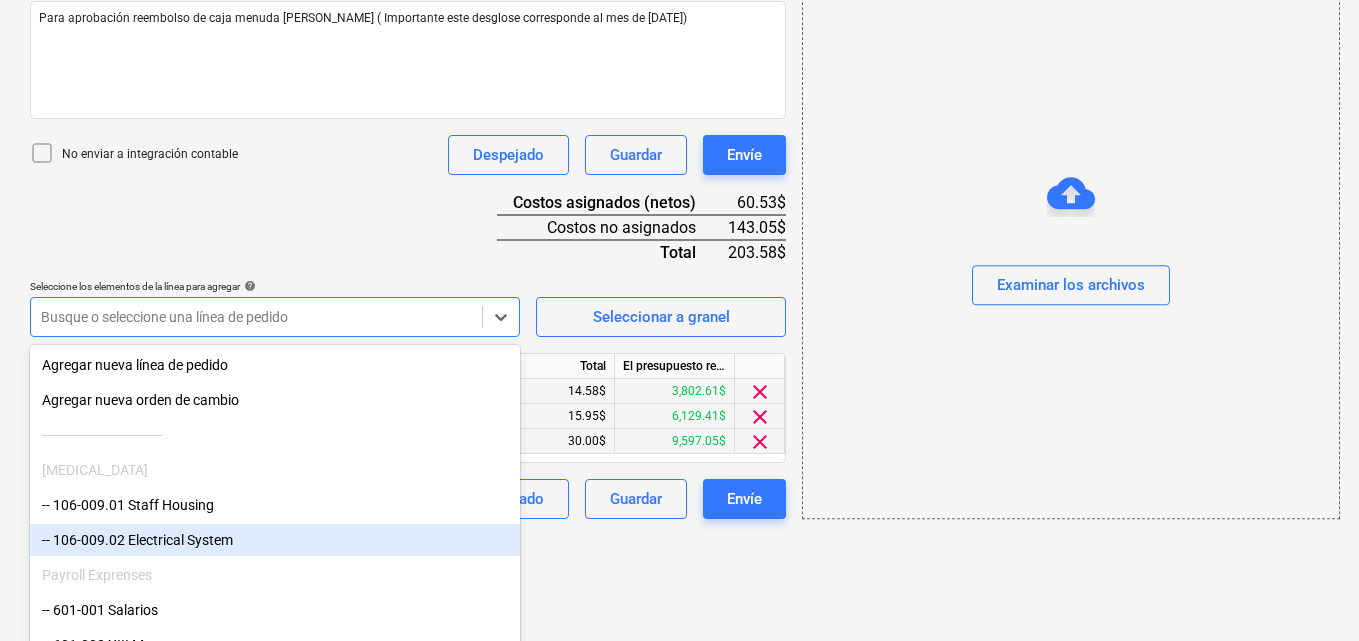 scroll, scrollTop: 555, scrollLeft: 0, axis: vertical 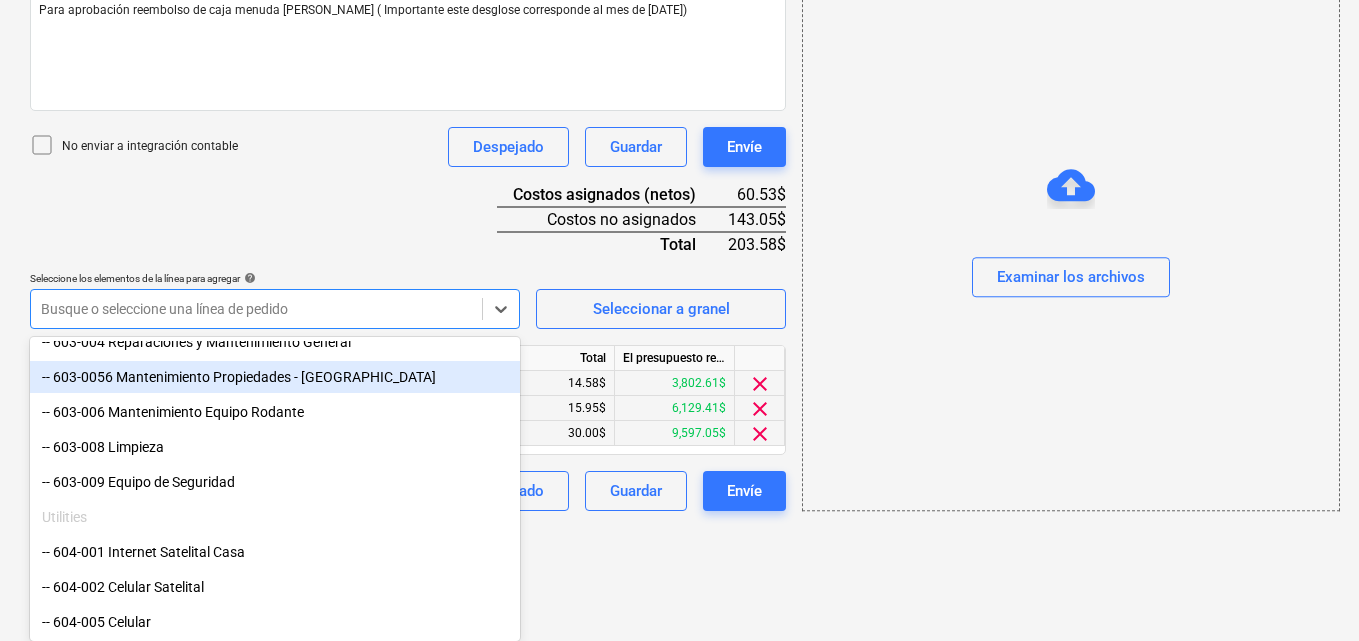 click on "--  603-0056 Mantenimiento Propiedades - [GEOGRAPHIC_DATA]" at bounding box center [275, 377] 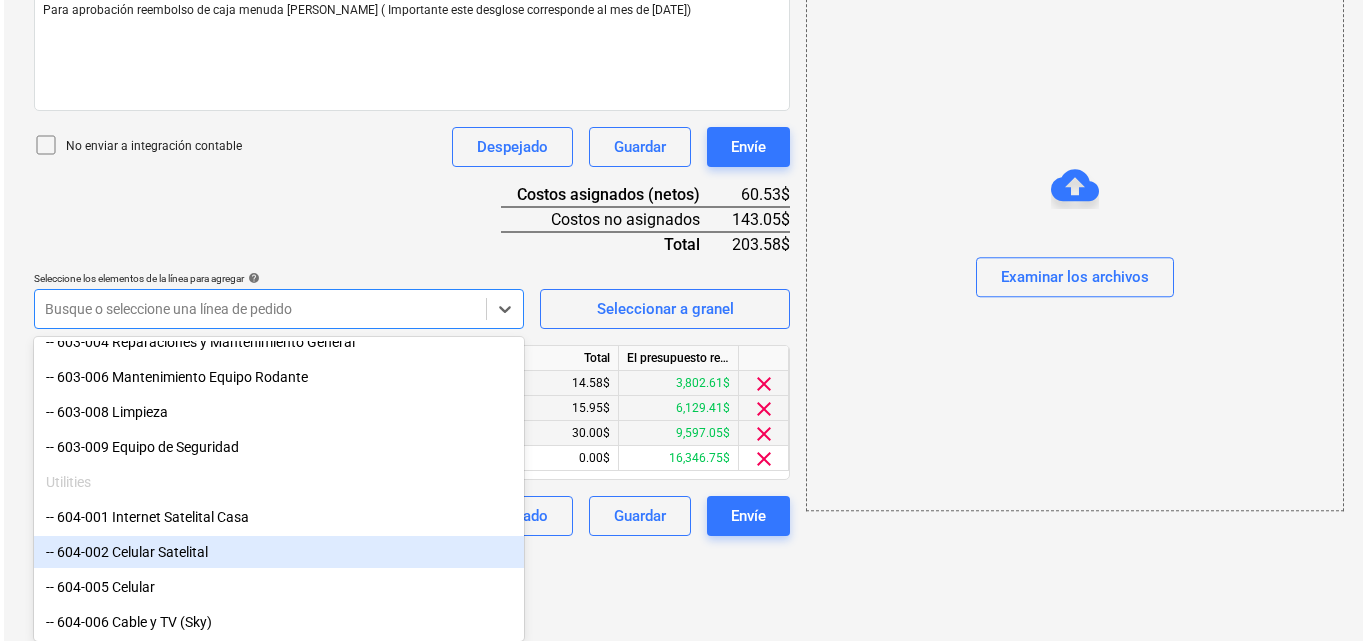 scroll, scrollTop: 466, scrollLeft: 0, axis: vertical 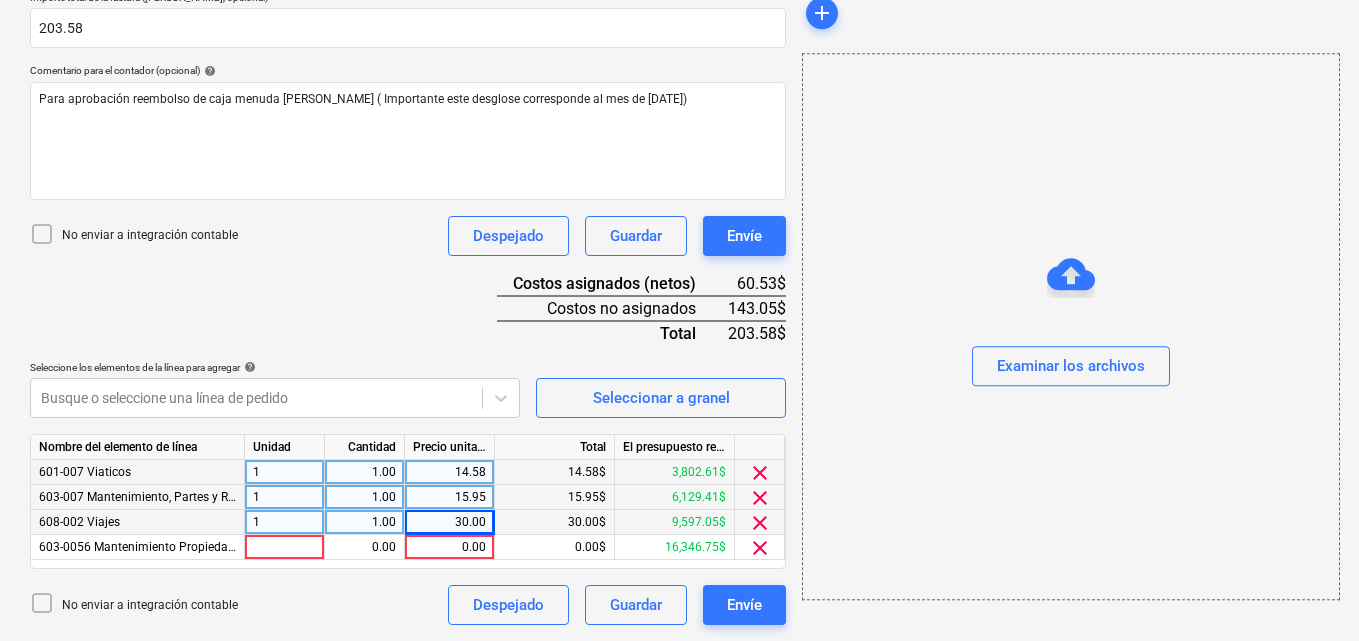click on "Ventas Proyectos Contactos Compañía Bandeja de entrada 1 Aprobaciones format_size keyboard_arrow_down help search Busca en notifications 55 keyboard_arrow_down [PERSON_NAME] keyboard_arrow_down PLAYA EL SOL  Presupuesto Contrato principal RFQs Subcontratos Reporte de progreso Ordenes de compra Costos 3 Ingreso Archivos 2 Más keyboard_arrow_down Crear un nuevo documento Selecciona la compañía [PERSON_NAME]   Añade una nueva compañía Seleccione el tipo de documento help Otros gastos (recibo, mano de obra, etc.) Nombre del documento help Desglose caja [PERSON_NAME] número de factura  (opcional) help Fecha de la factura help [DATE] 18.07.2025 Press the down arrow key to interact with the calendar and
select a date. Press the question mark key to get the keyboard shortcuts for changing dates. Fecha de vencimiento help [DATE] 18.07.2025 Importe total de la factura (coste neto, opcional) 203.58 Comentario para el contador (opcional) help No enviar a integración contable Despejado Envíe" at bounding box center (679, -146) 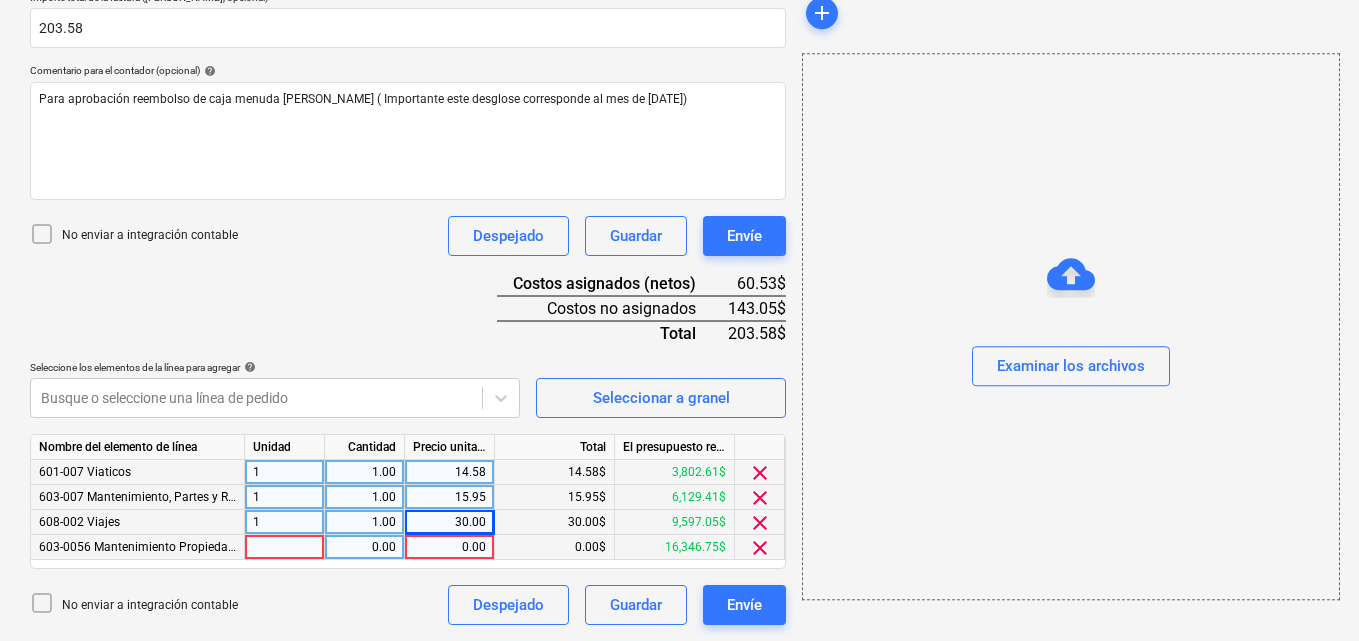 click at bounding box center [285, 547] 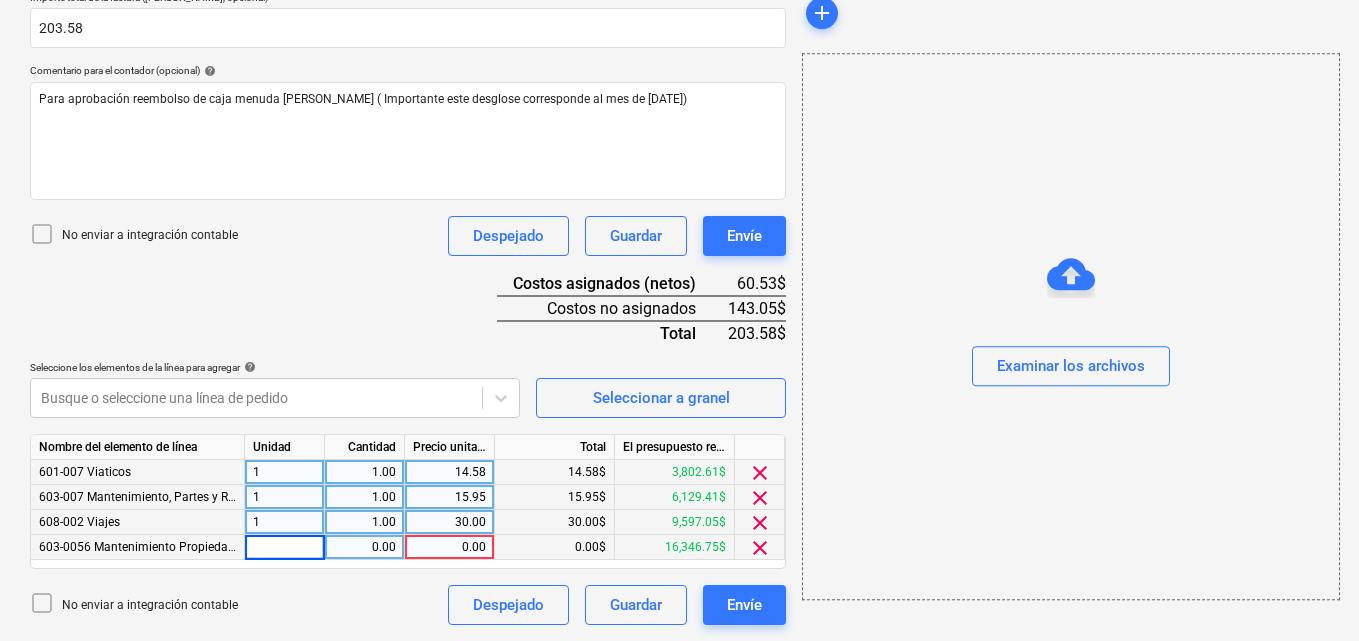 type on "1" 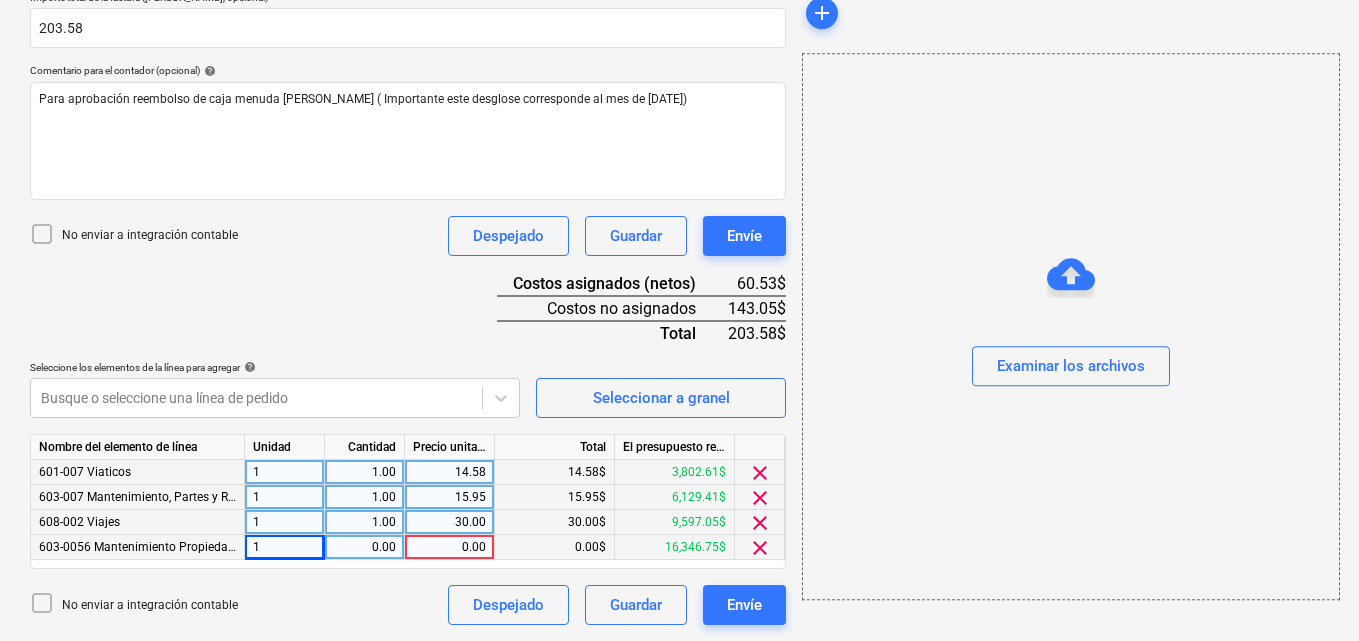 click on "0.00" at bounding box center [364, 547] 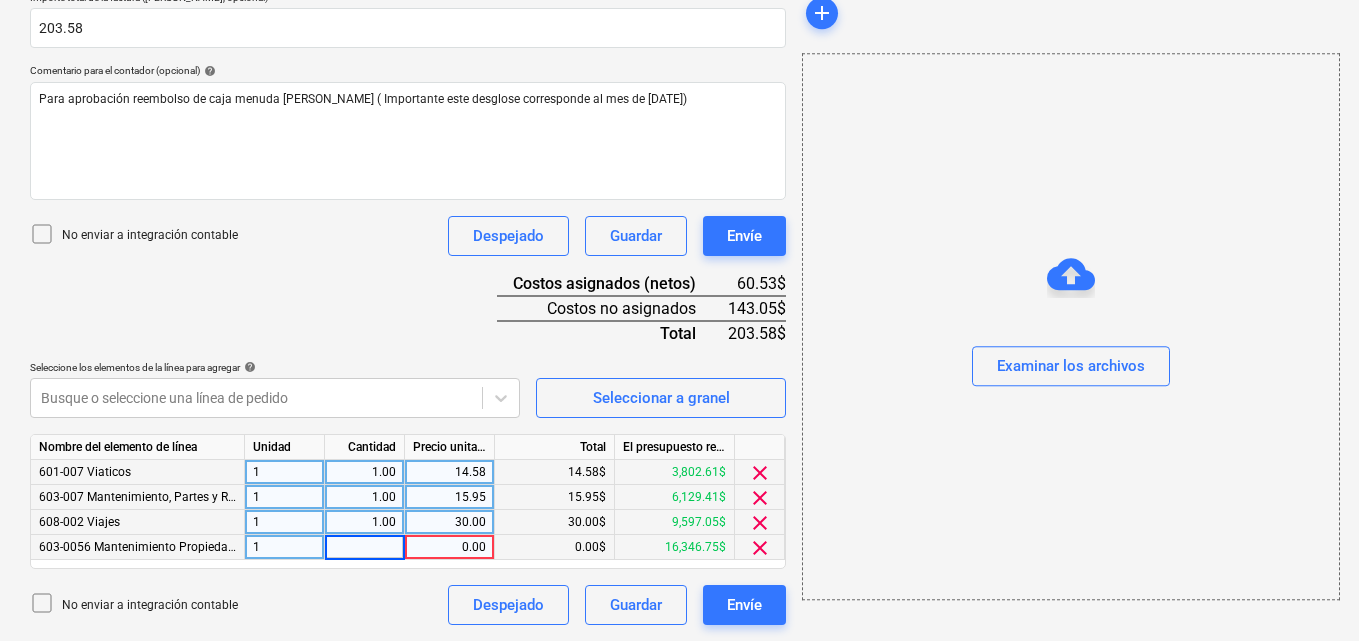 type on "1" 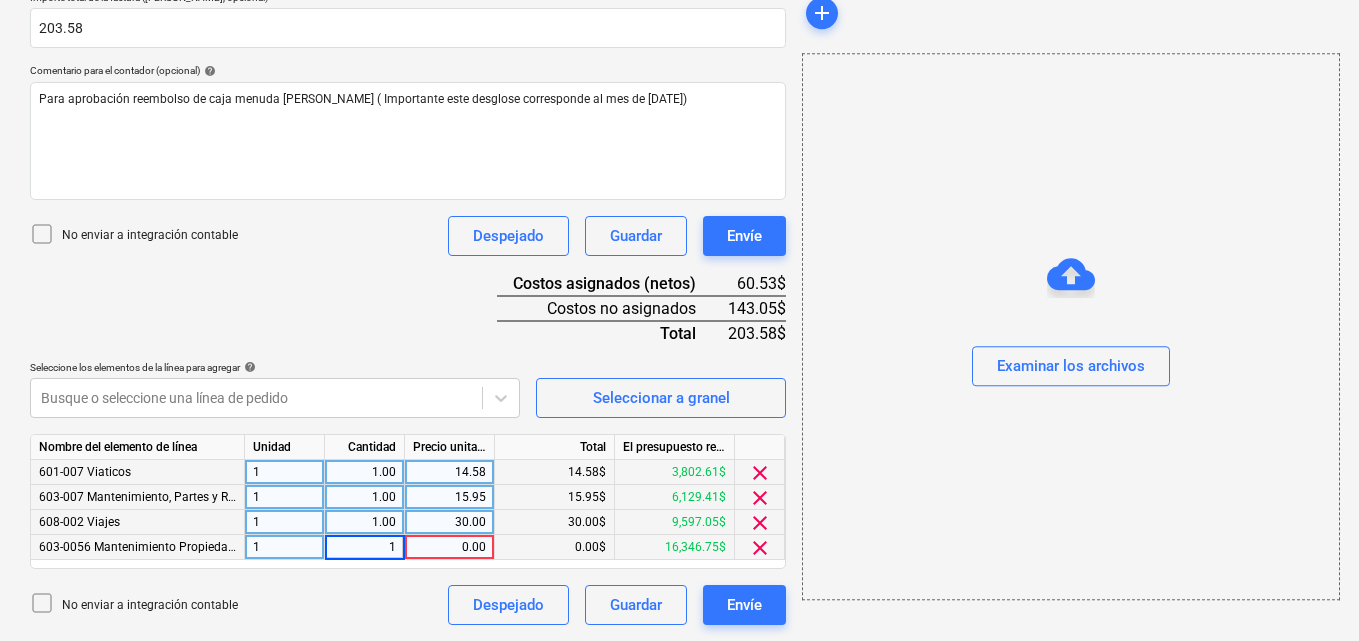 click on "0.00" at bounding box center [449, 547] 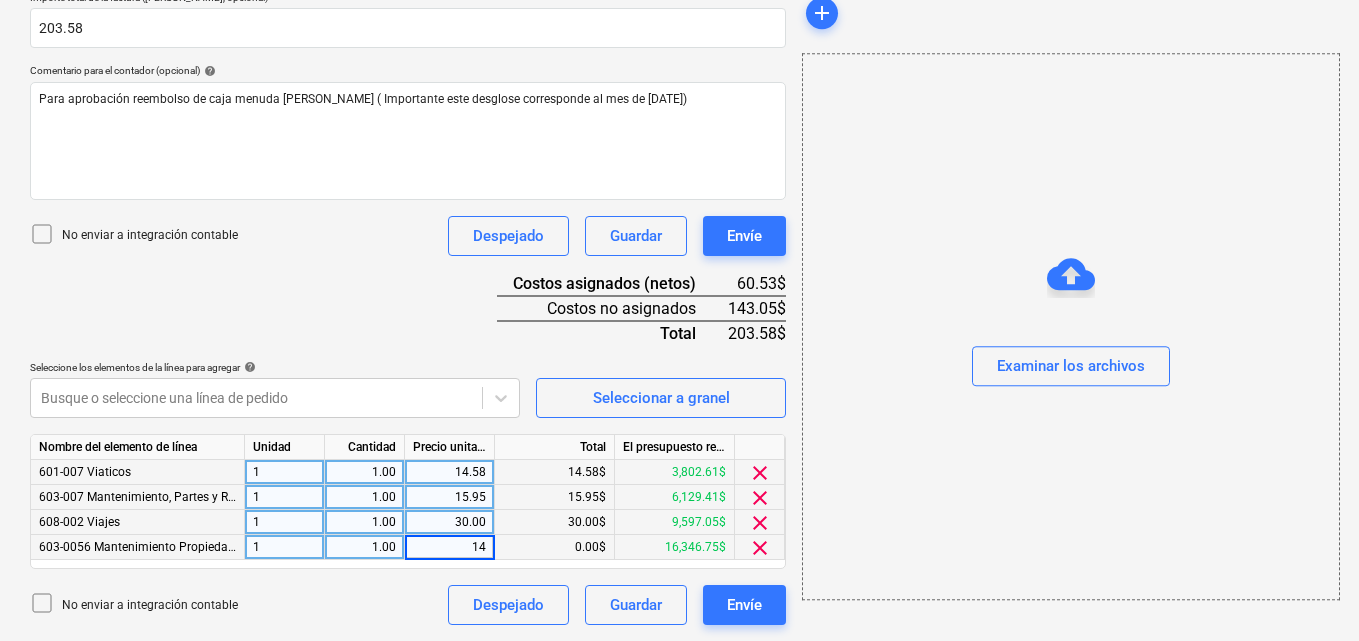 type on "1" 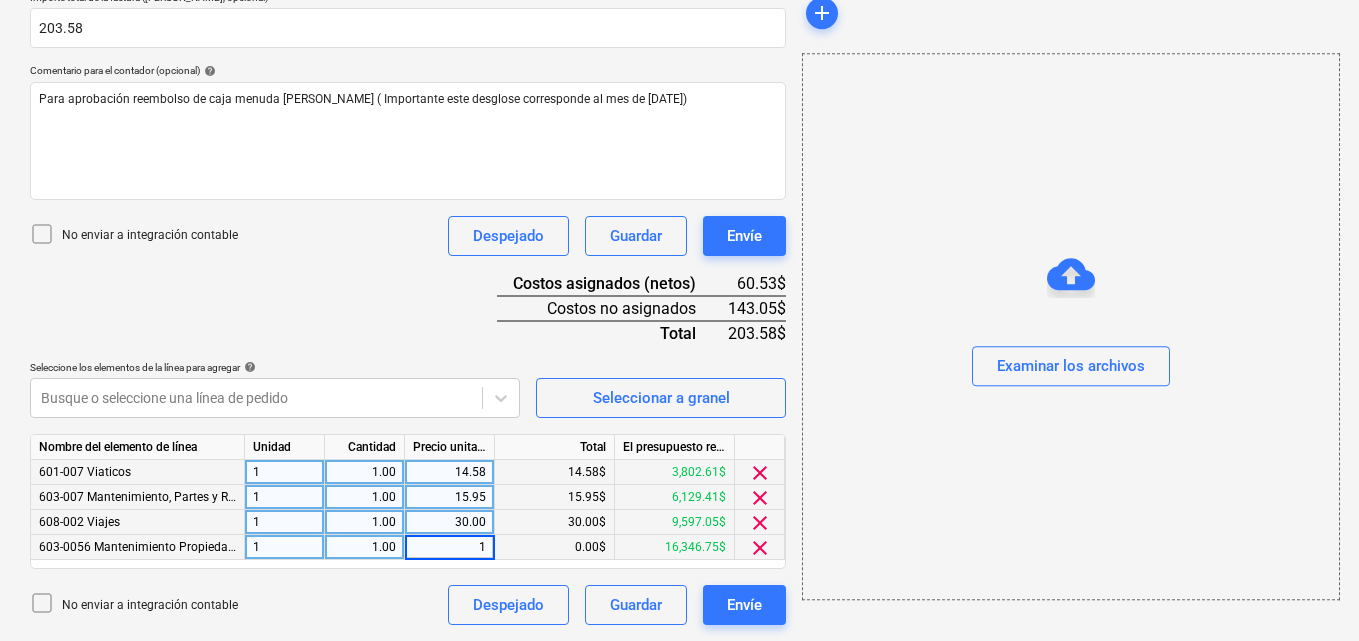 type 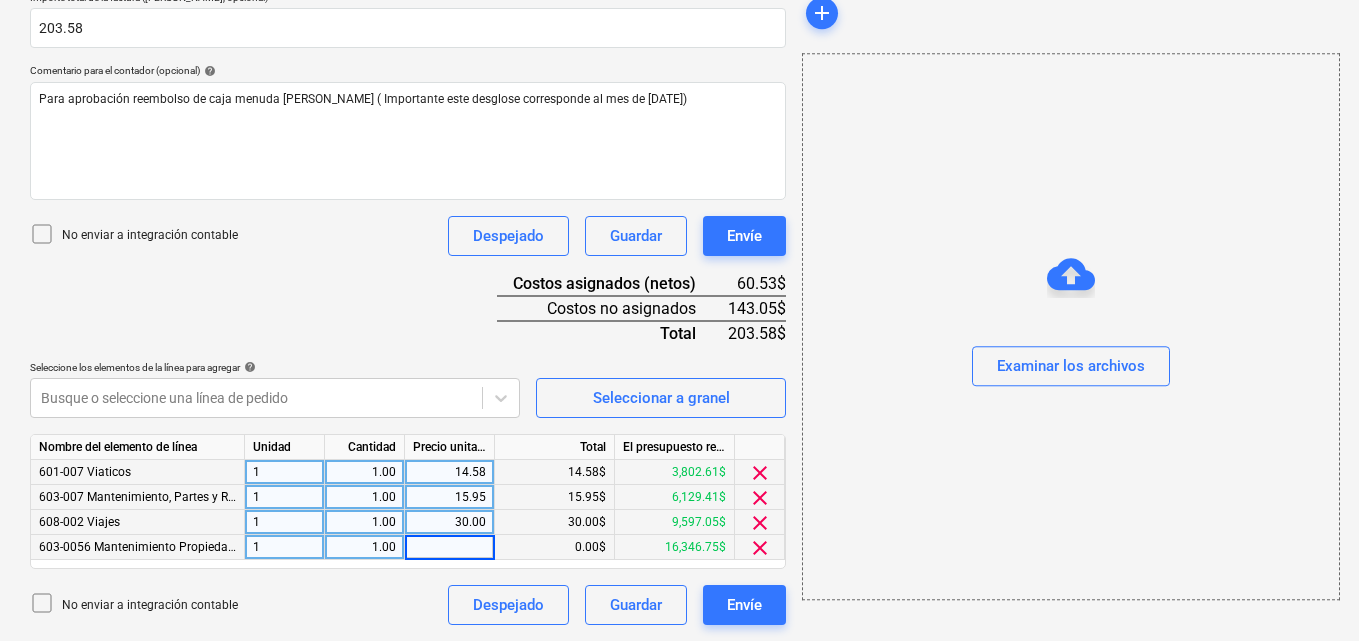 click on "1" at bounding box center [285, 547] 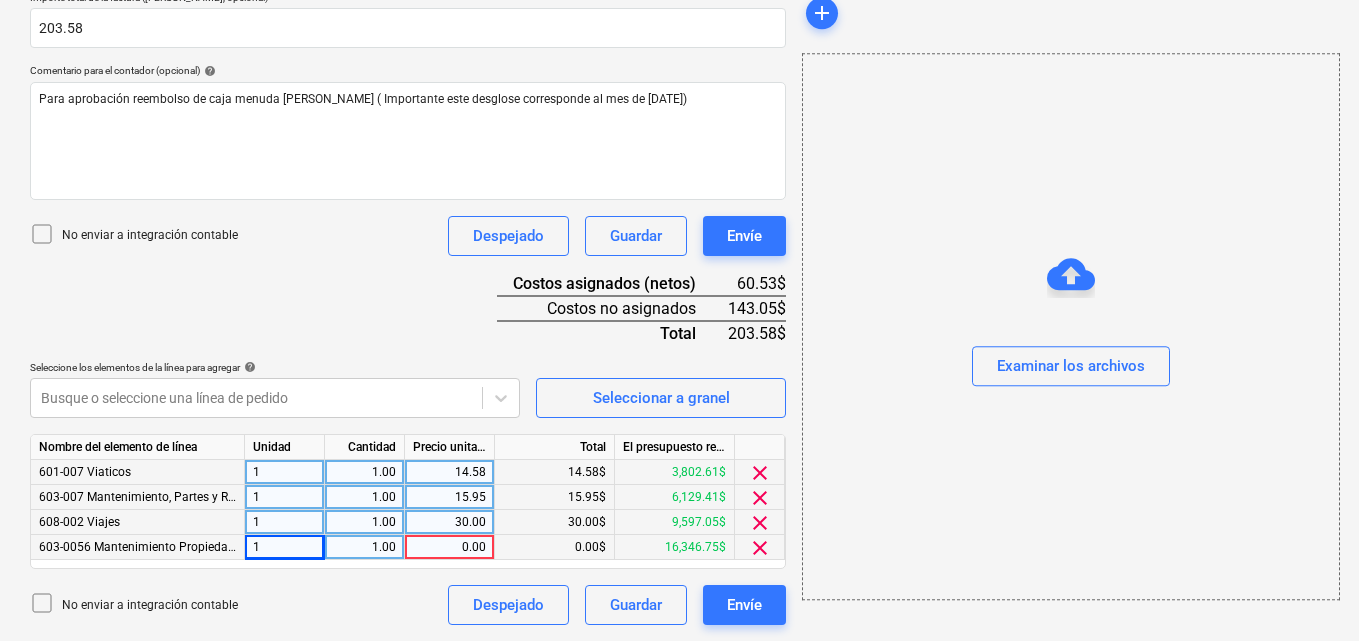 click on "0.00" at bounding box center [449, 547] 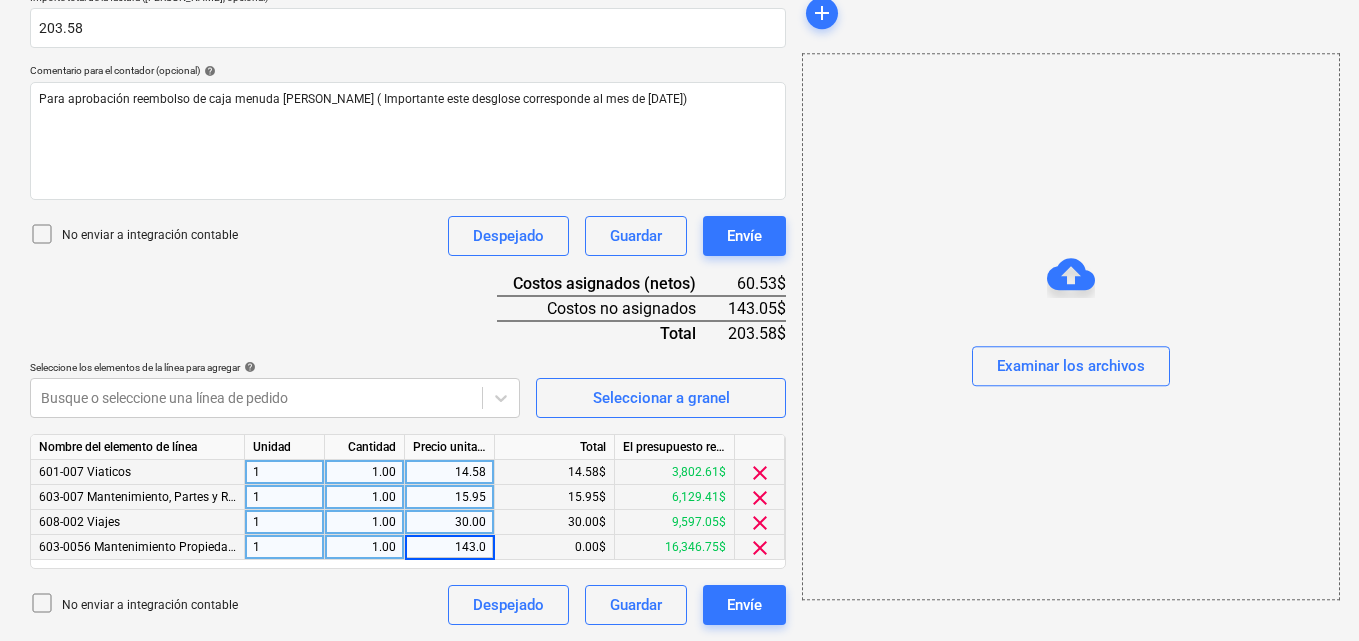 type on "143.05" 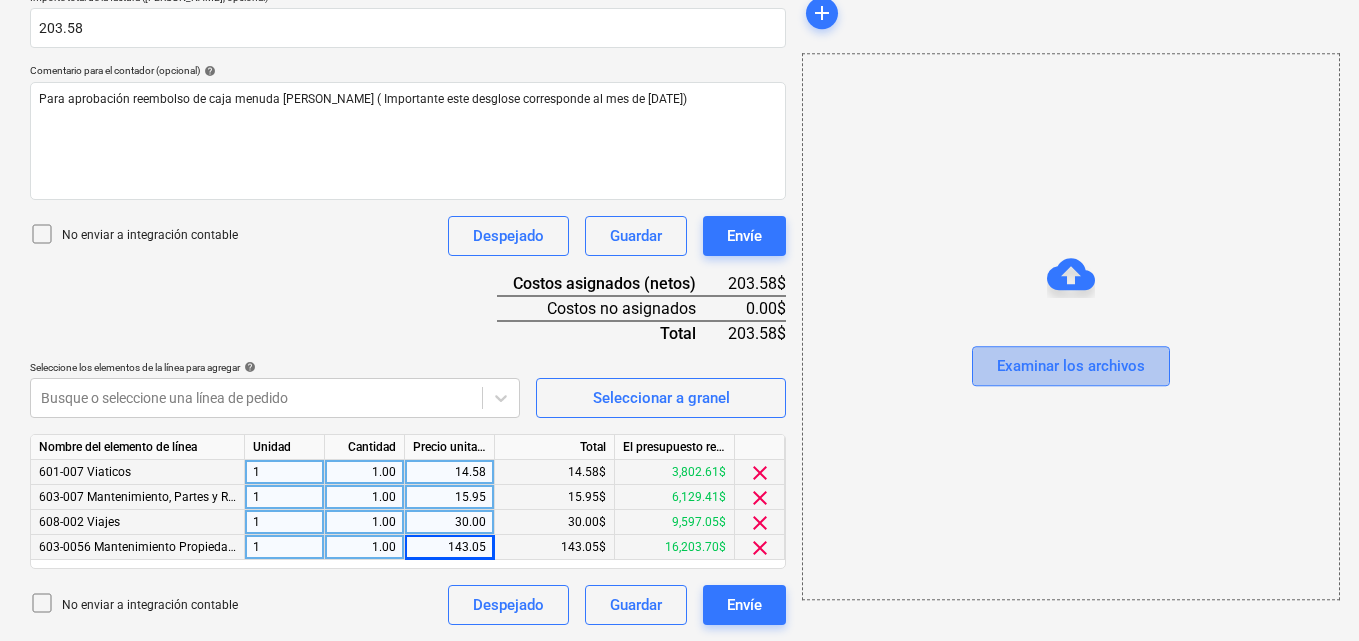 click on "Examinar los archivos" at bounding box center (1071, 367) 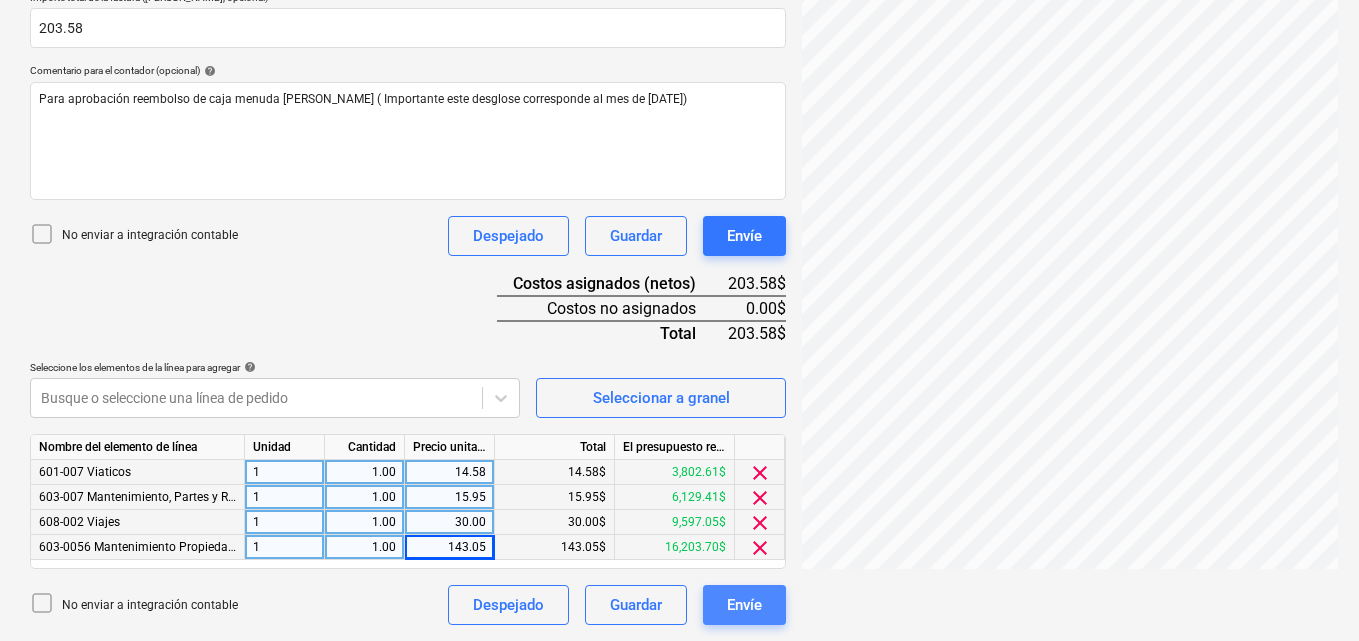 click on "Envíe" at bounding box center (744, 605) 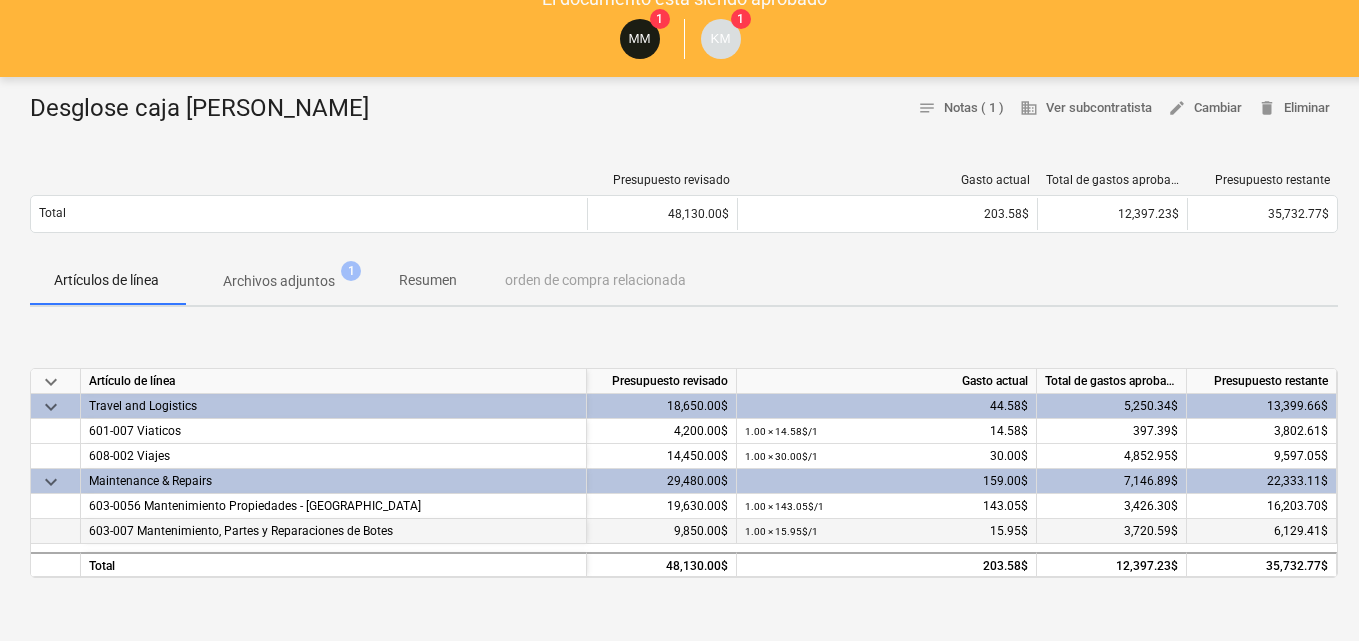 scroll, scrollTop: 0, scrollLeft: 0, axis: both 